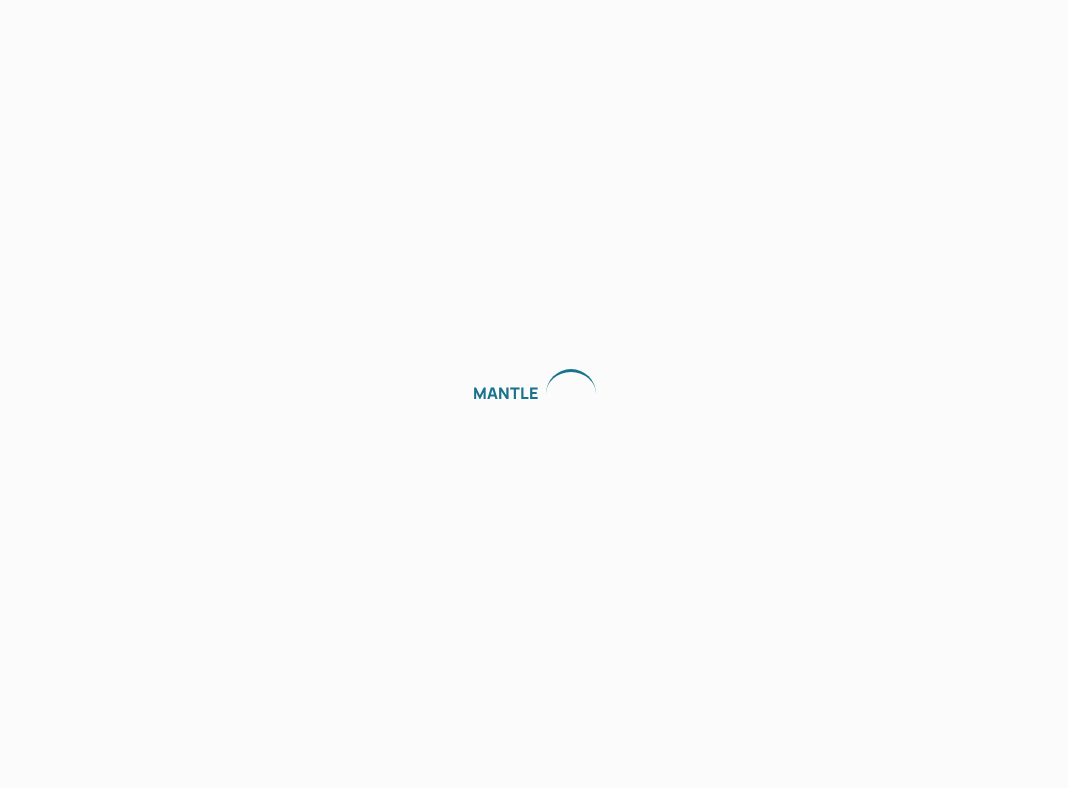 scroll, scrollTop: 0, scrollLeft: 0, axis: both 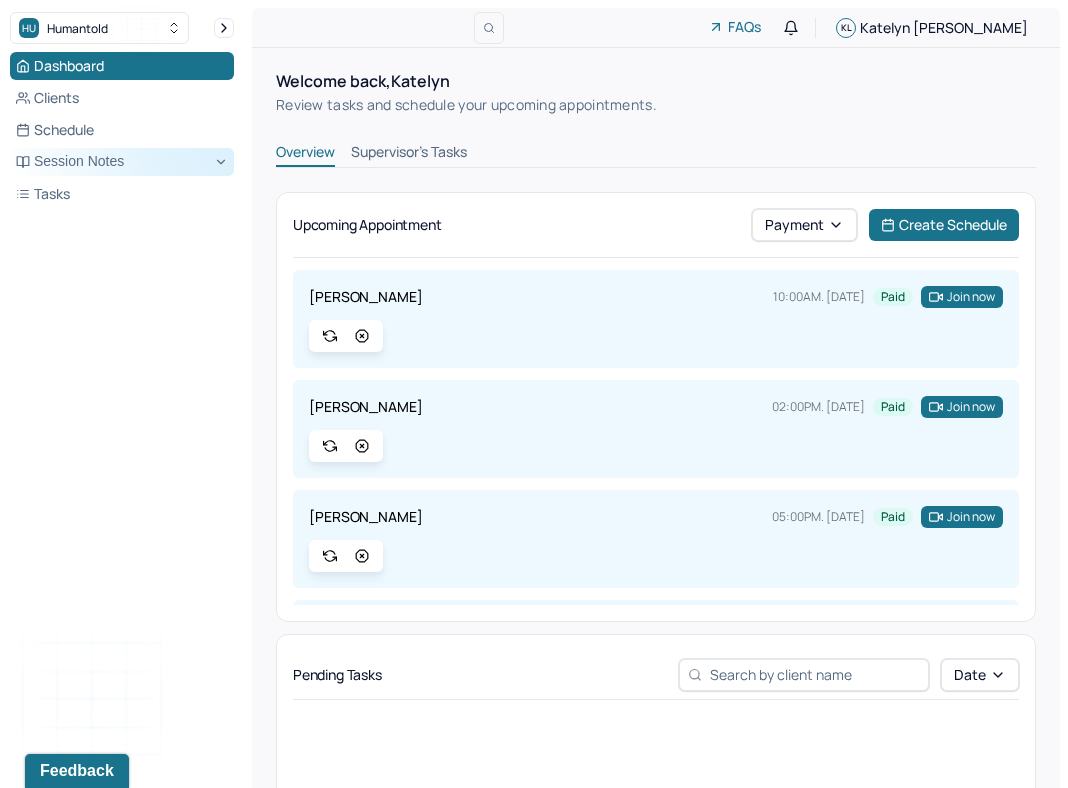 click on "Session Notes" at bounding box center (122, 162) 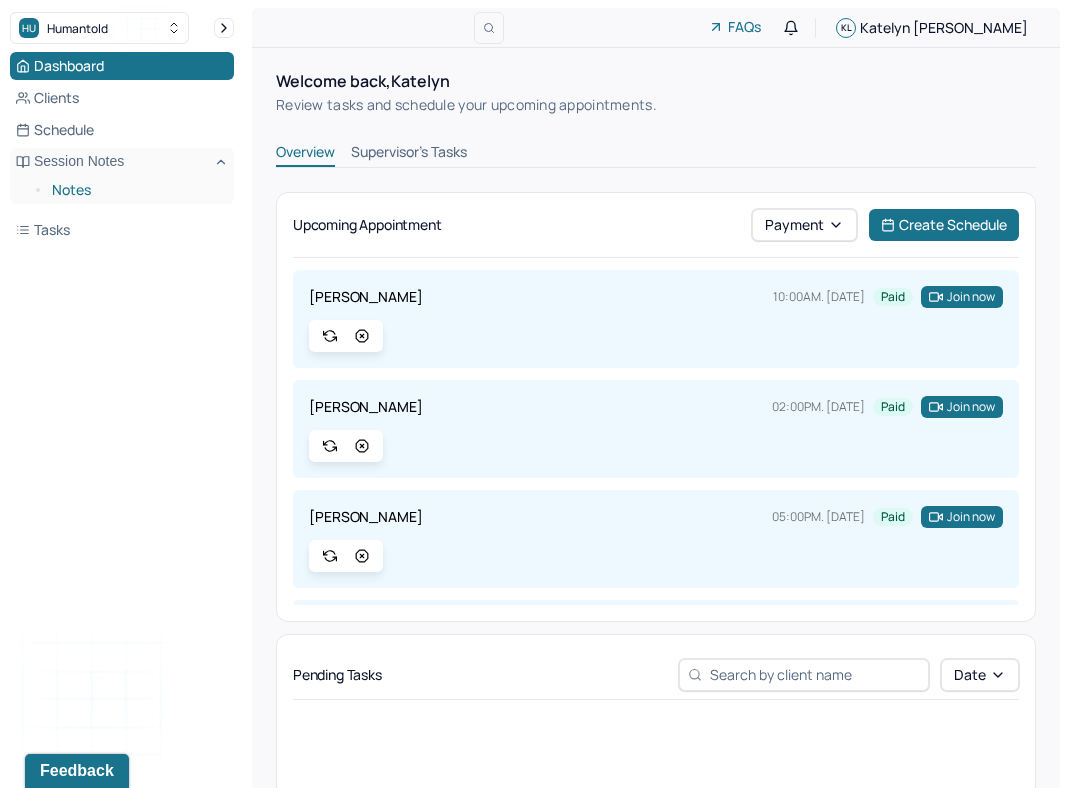 click on "Notes" at bounding box center (135, 190) 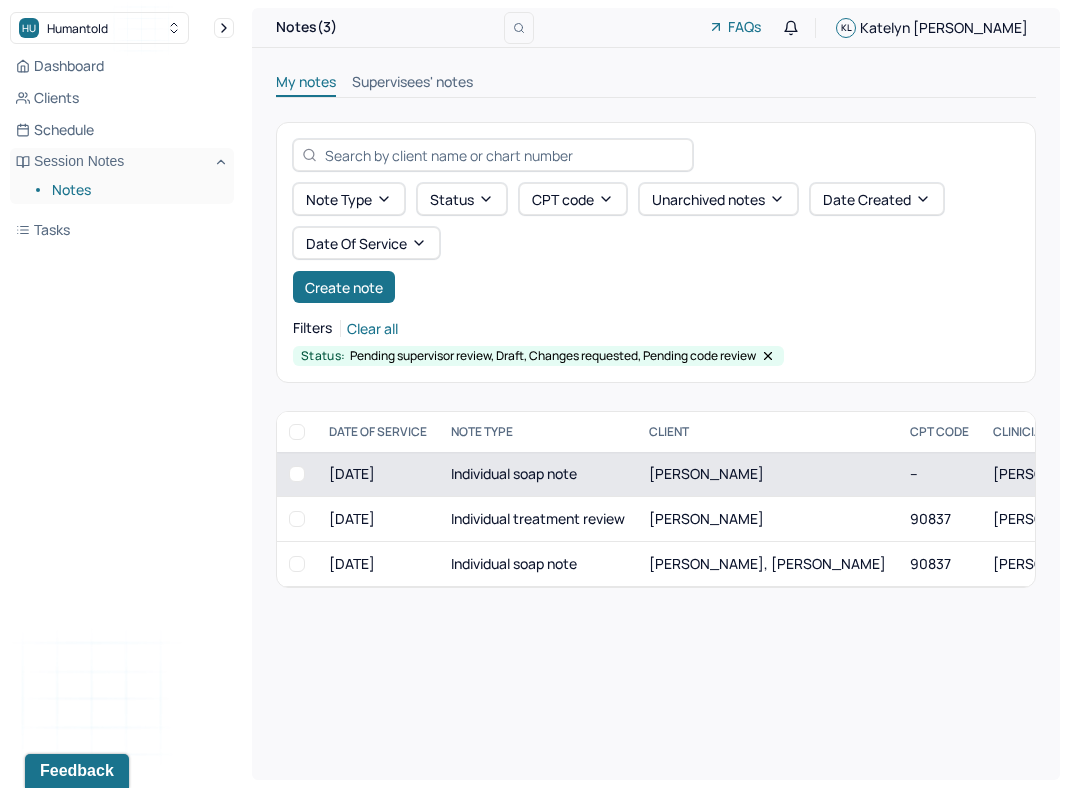 click on "Individual soap note" at bounding box center (538, 474) 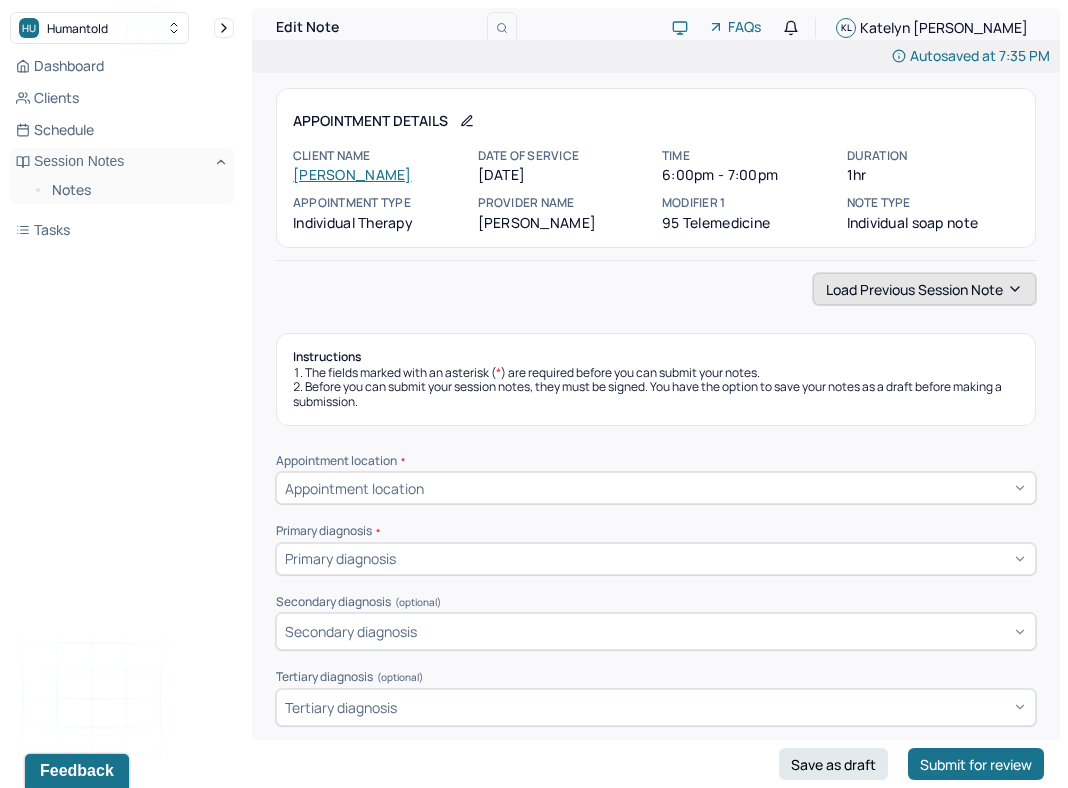 click on "Load previous session note" at bounding box center [924, 289] 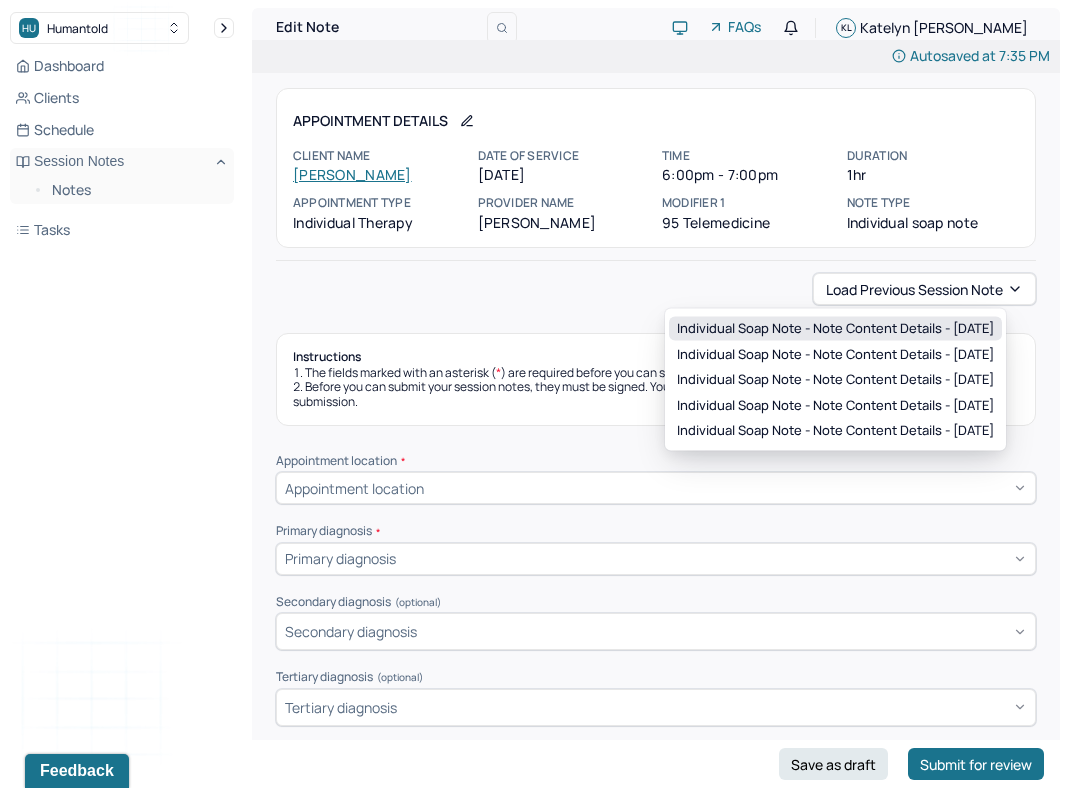 click on "Individual soap note   - Note content Details -   [DATE]" at bounding box center [835, 329] 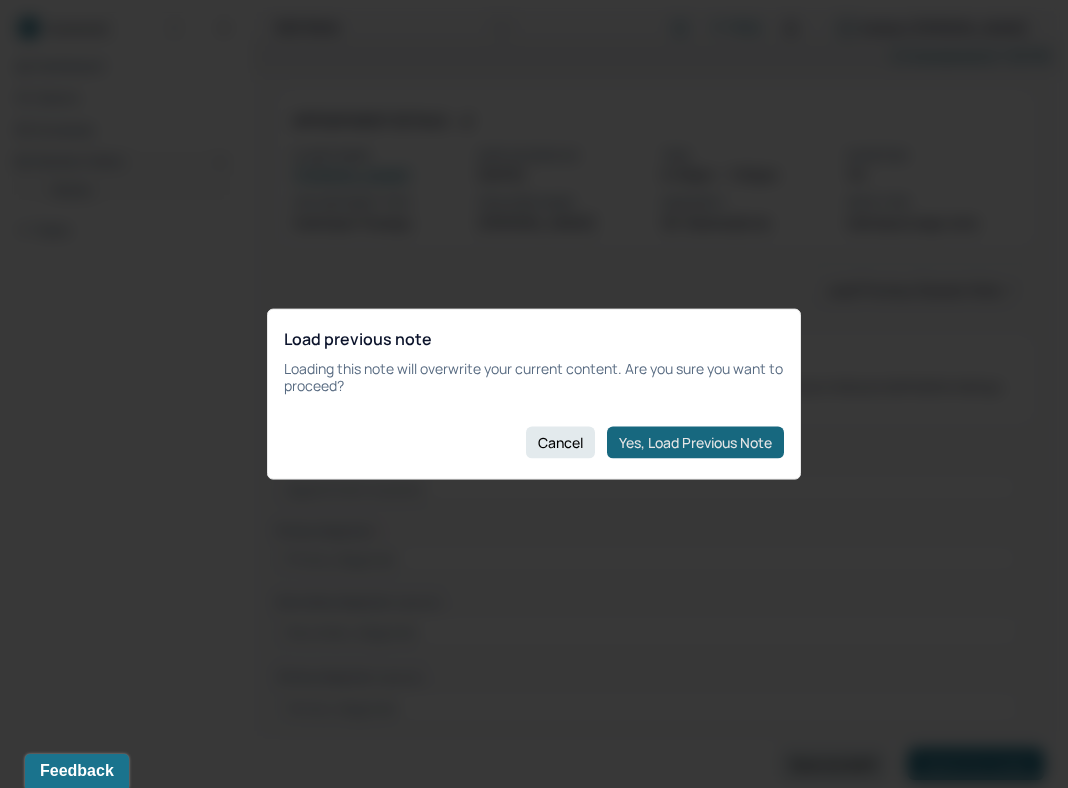 click on "Yes, Load Previous Note" at bounding box center (695, 442) 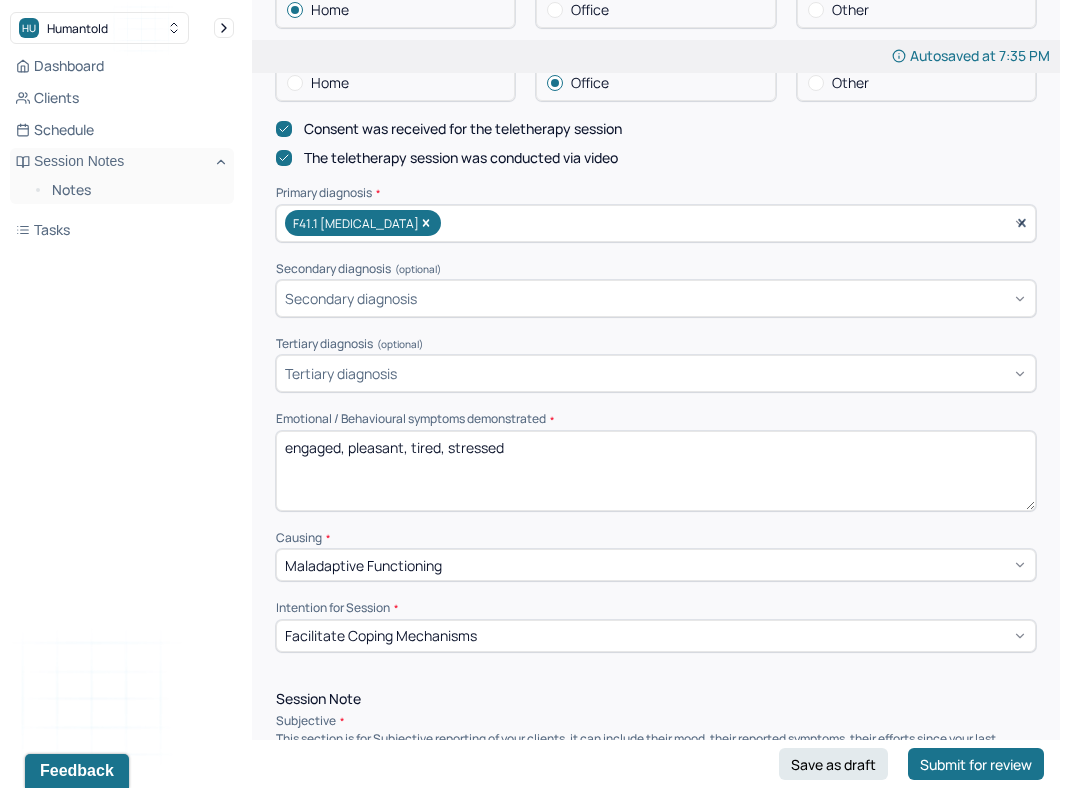 scroll, scrollTop: 552, scrollLeft: 0, axis: vertical 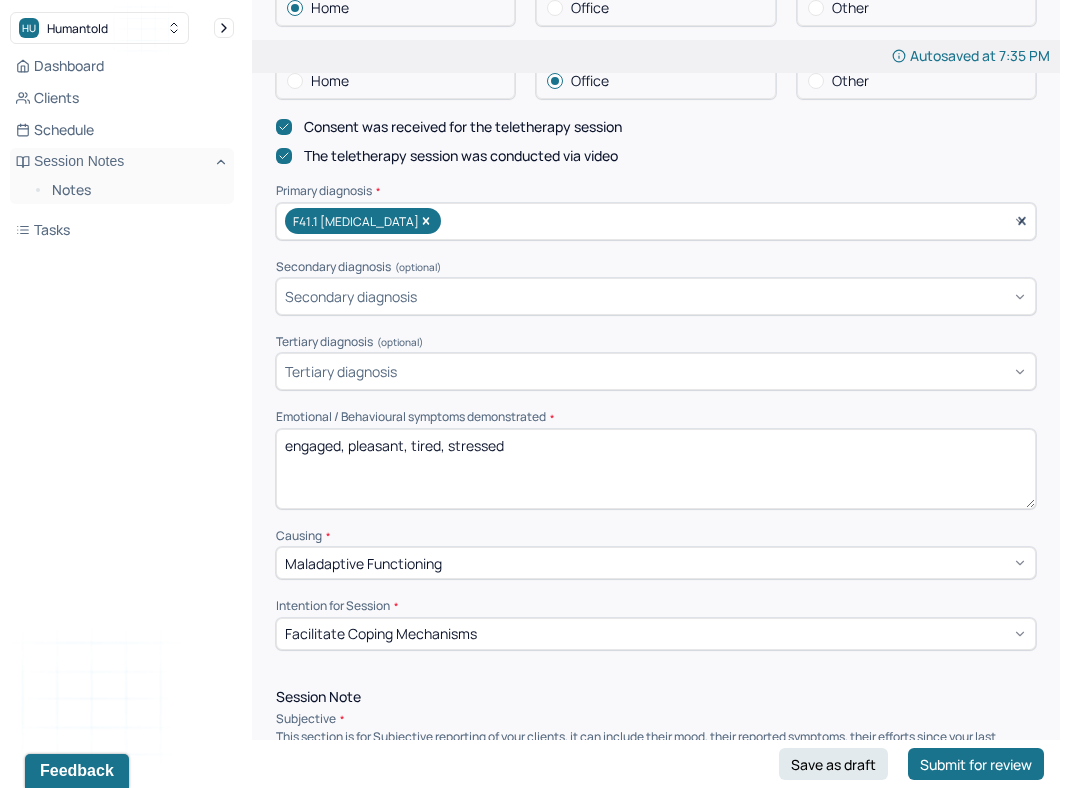 click on "engaged, pleasant, tired, stressed" at bounding box center [656, 469] 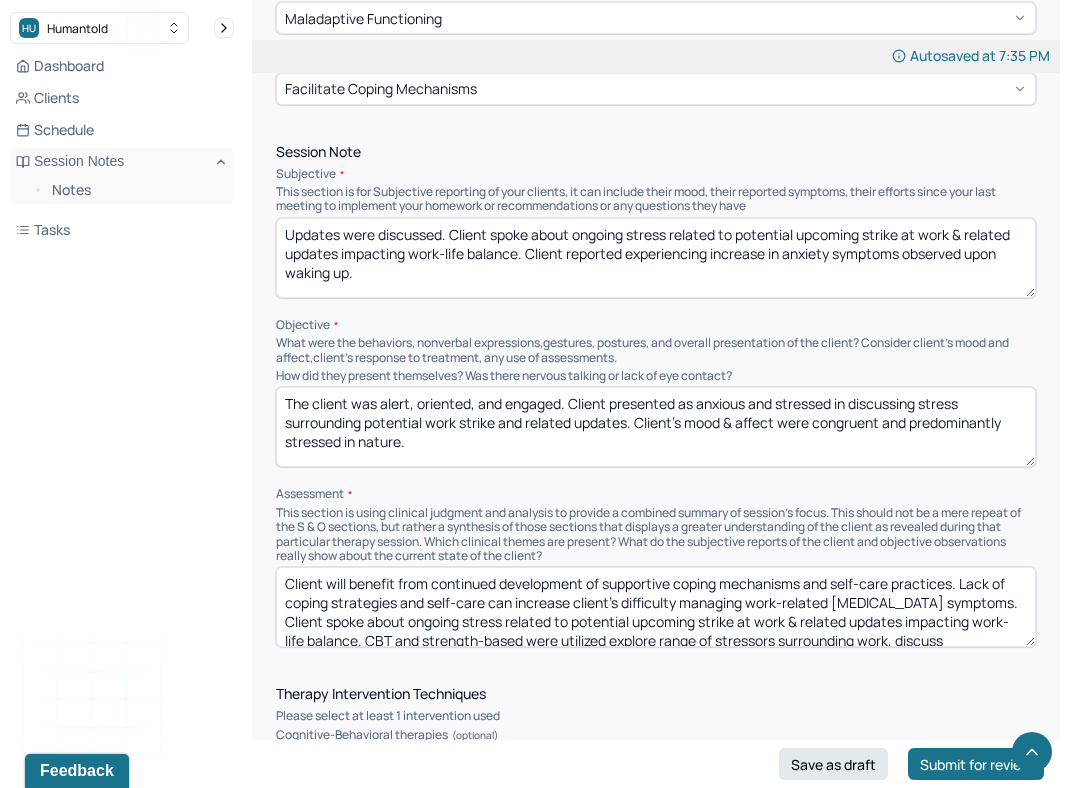 scroll, scrollTop: 1103, scrollLeft: 0, axis: vertical 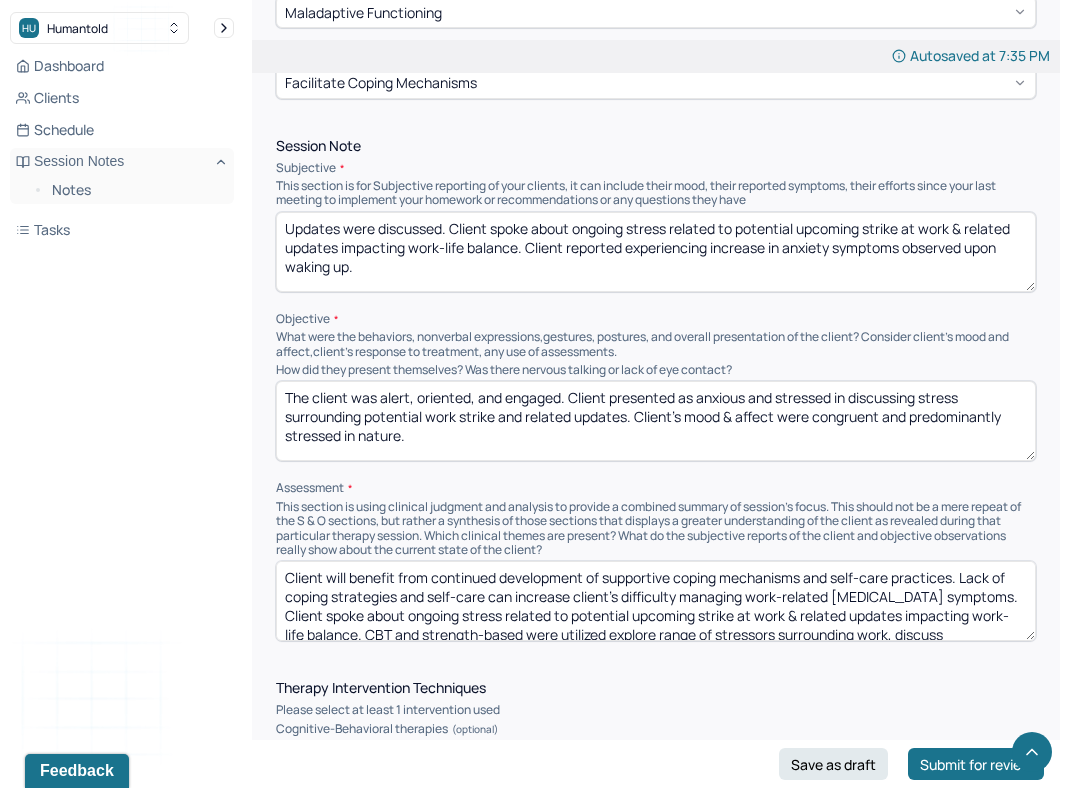 type on "engaged,
pleasant, tired, stressed" 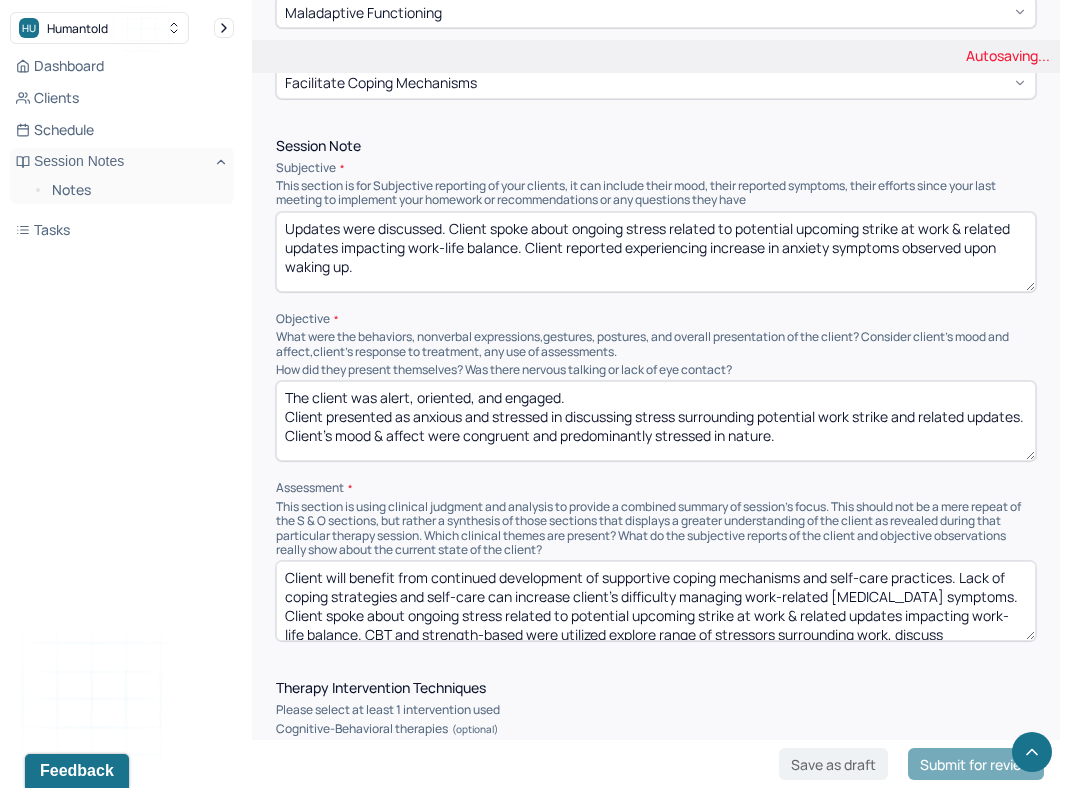 type on "The client was alert, oriented, and engaged.
Client presented as anxious and stressed in discussing stress surrounding potential work strike and related updates. Client's mood & affect were congruent and predominantly stressed in nature." 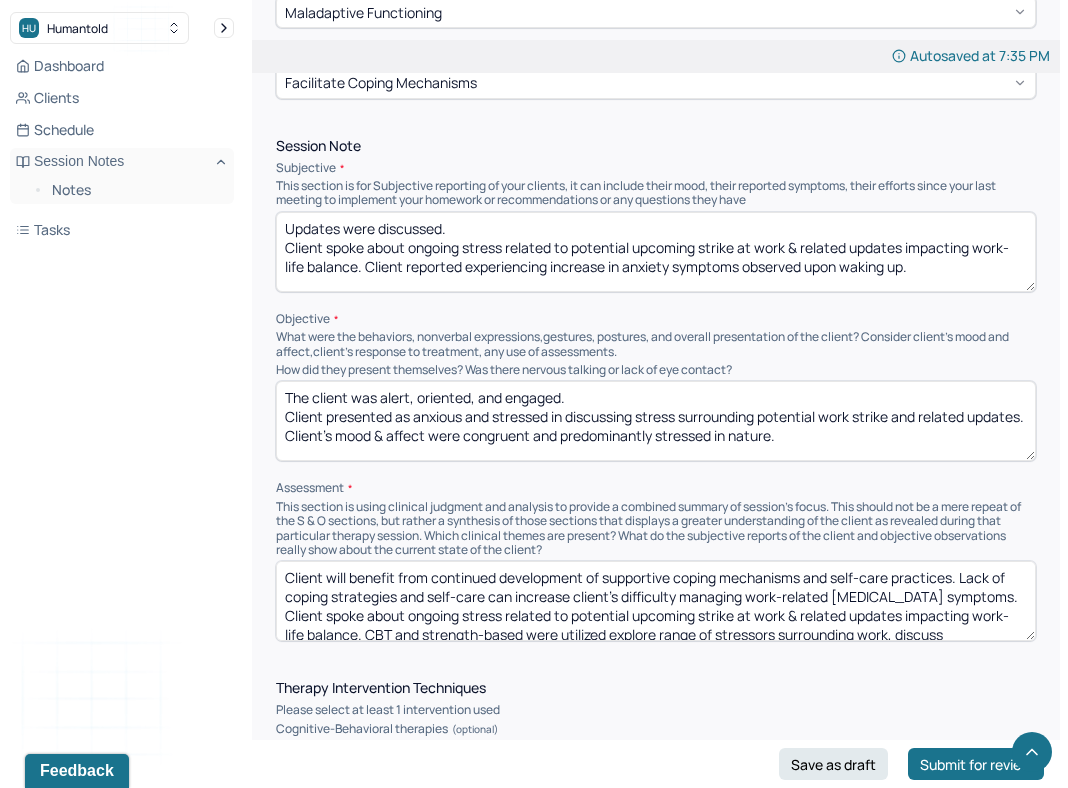type on "Updates were discussed.
Client spoke about ongoing stress related to potential upcoming strike at work & related updates impacting work-life balance. Client reported experiencing increase in anxiety symptoms observed upon waking up." 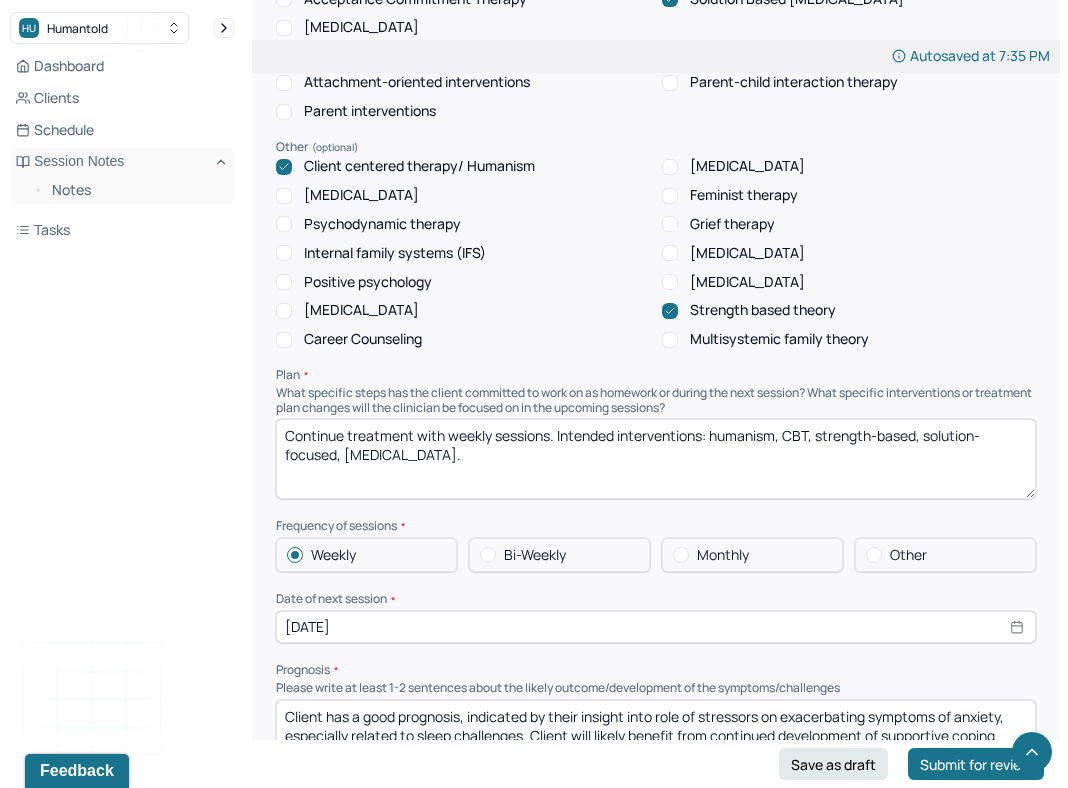 scroll, scrollTop: 1957, scrollLeft: 0, axis: vertical 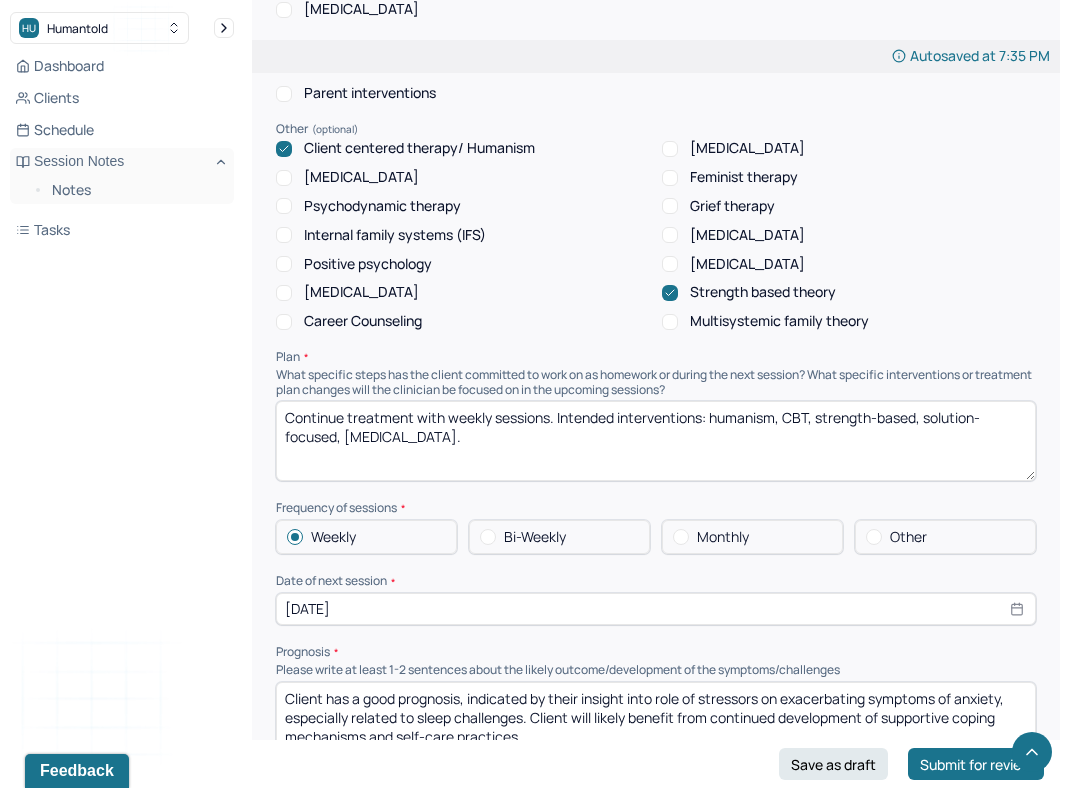 click on "[DATE]" at bounding box center [656, 609] 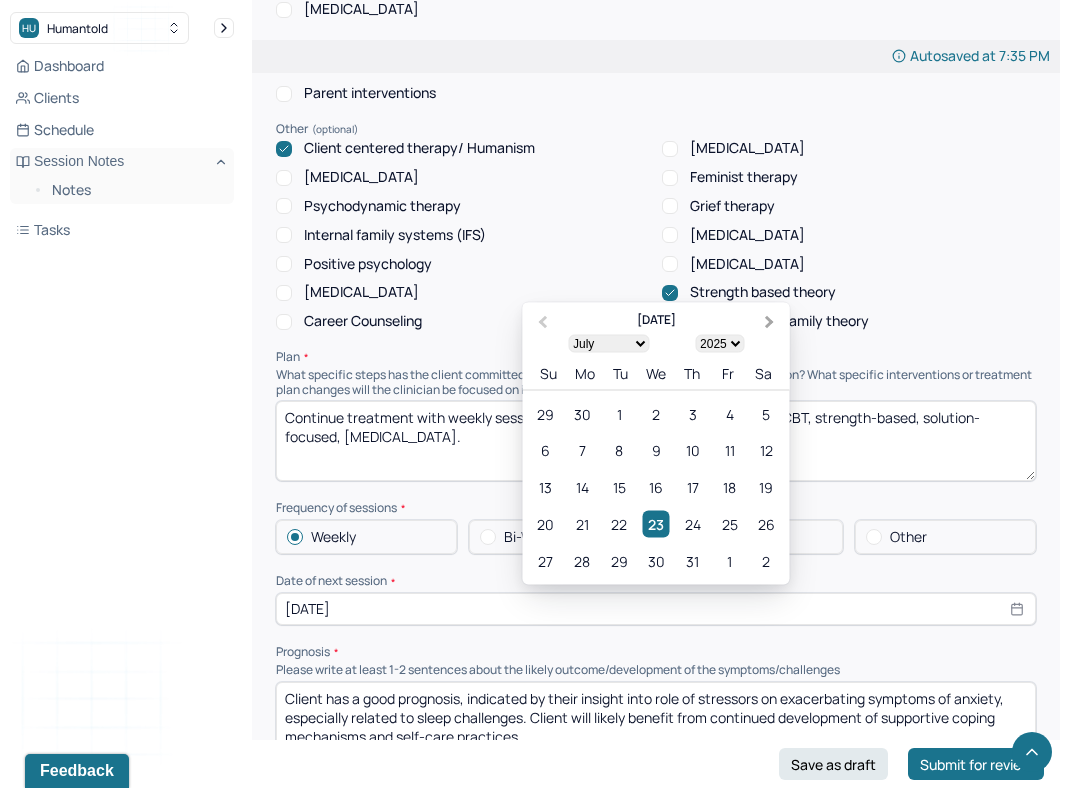 click on "Next Month" at bounding box center (772, 323) 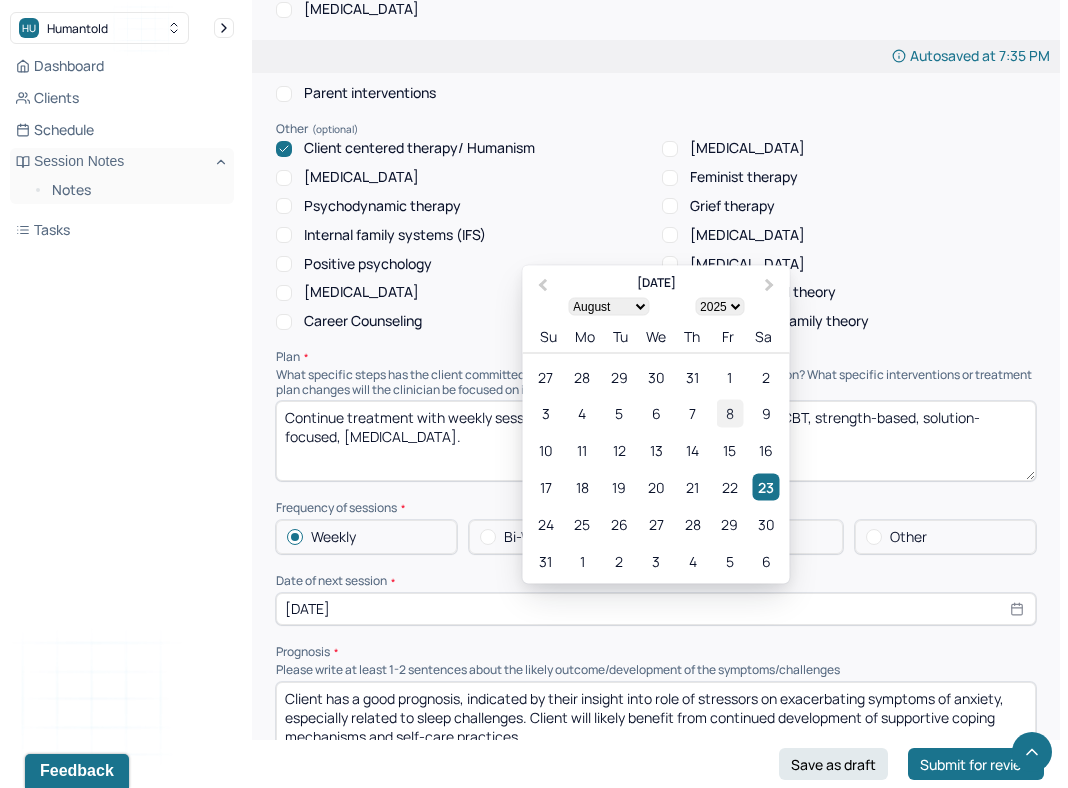 click on "8" at bounding box center [729, 413] 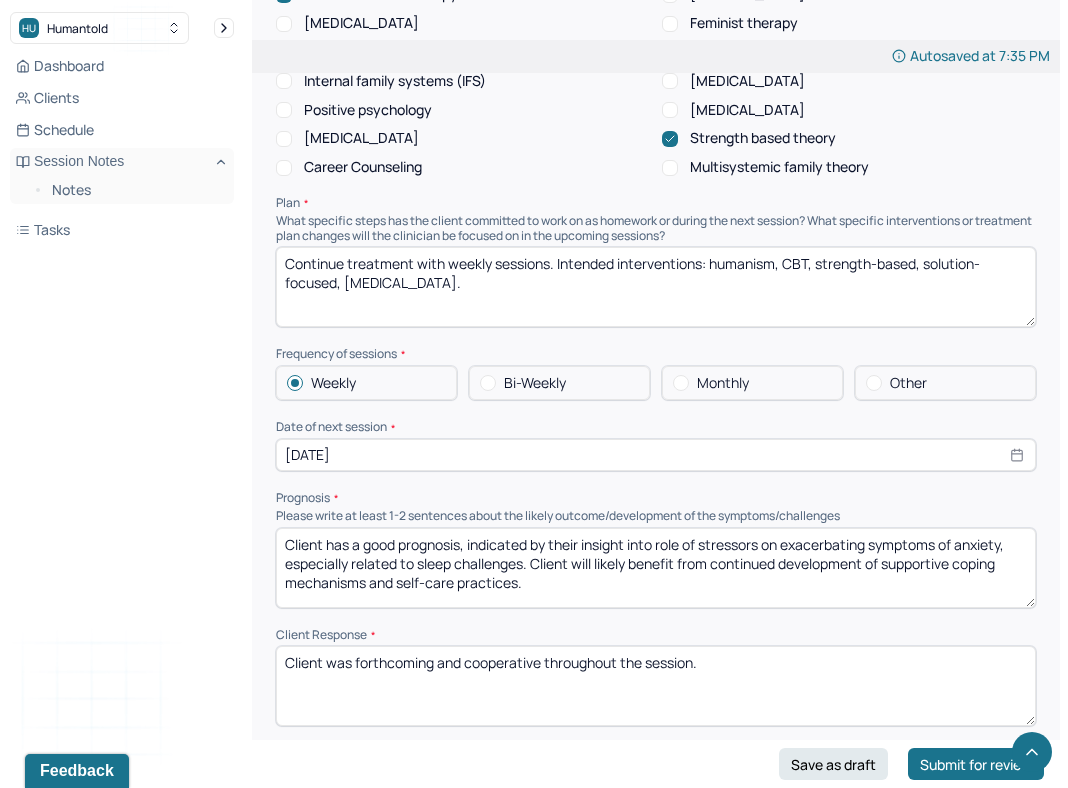 scroll, scrollTop: 2109, scrollLeft: 0, axis: vertical 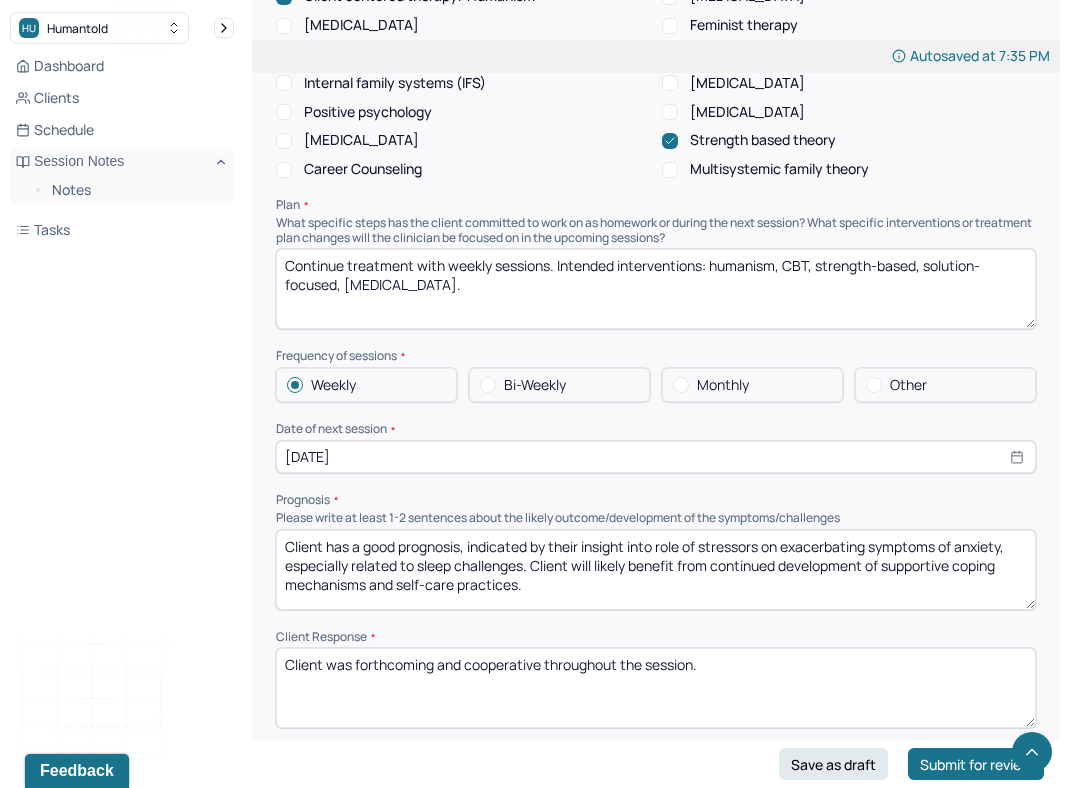 click on "Other" at bounding box center (945, 385) 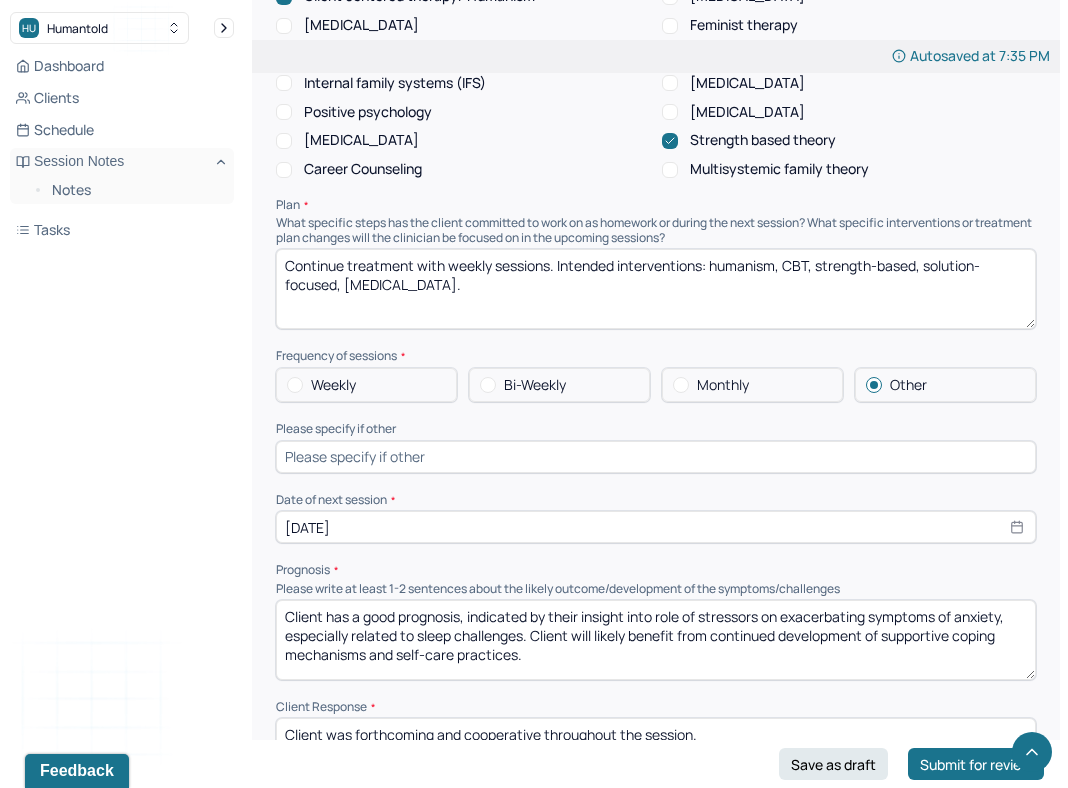 click at bounding box center (656, 457) 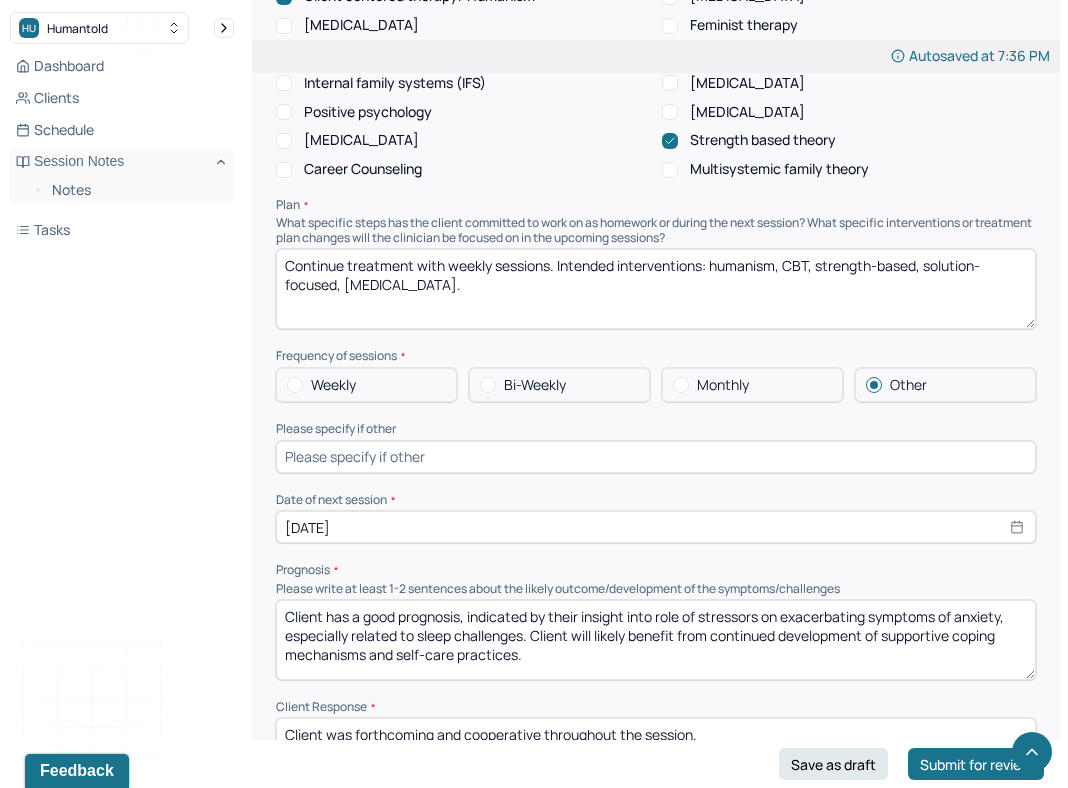 click at bounding box center [656, 457] 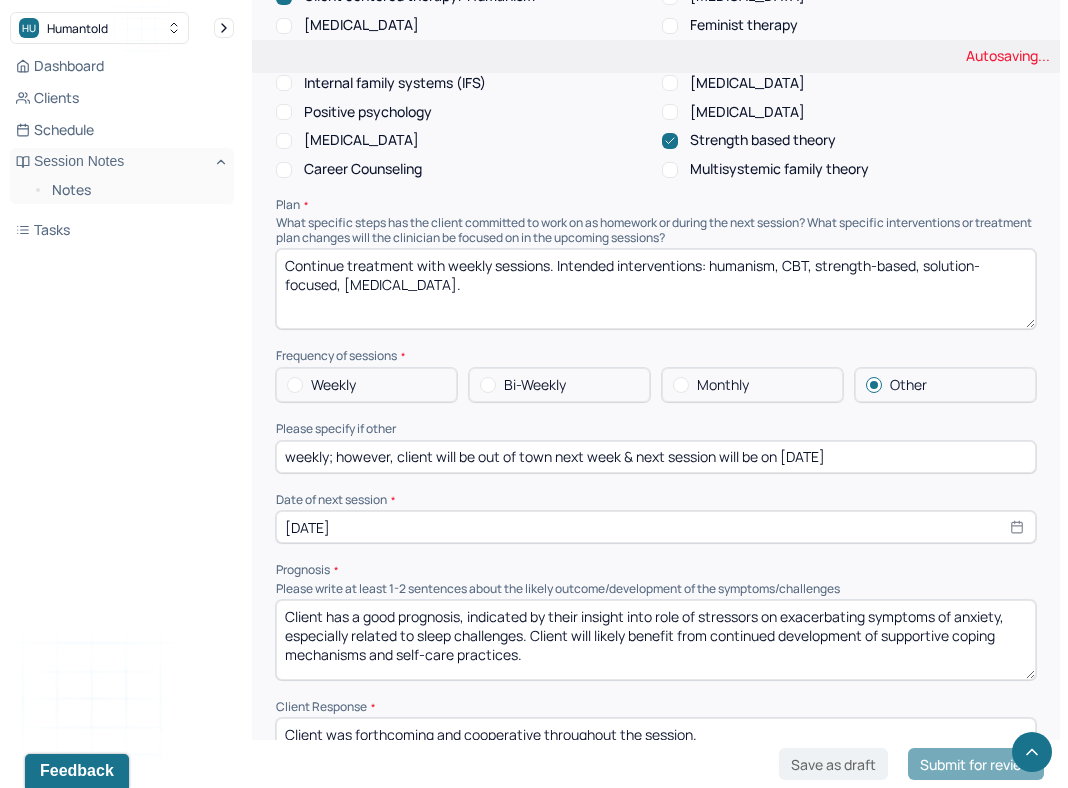 click on "weekly; however, client will be out of town next week & next session will be on [DATE]" at bounding box center (656, 457) 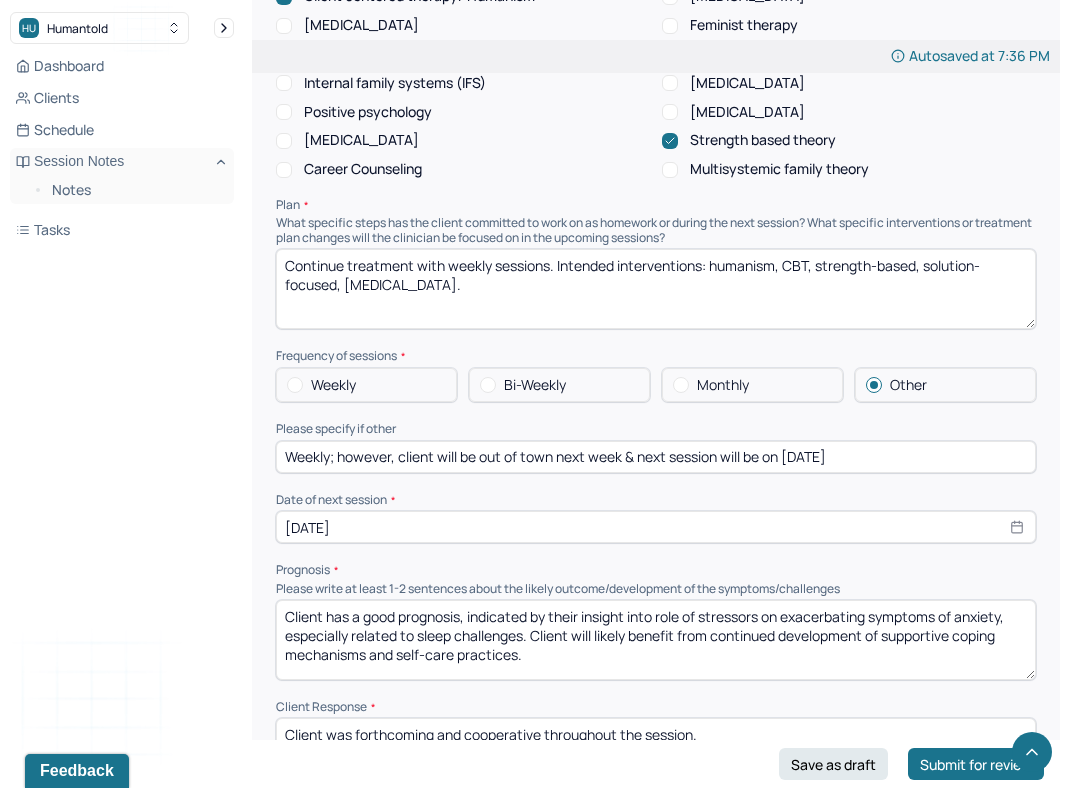 click on "Weekly; however, client will be out of town next week & next session will be on [DATE]" at bounding box center (656, 457) 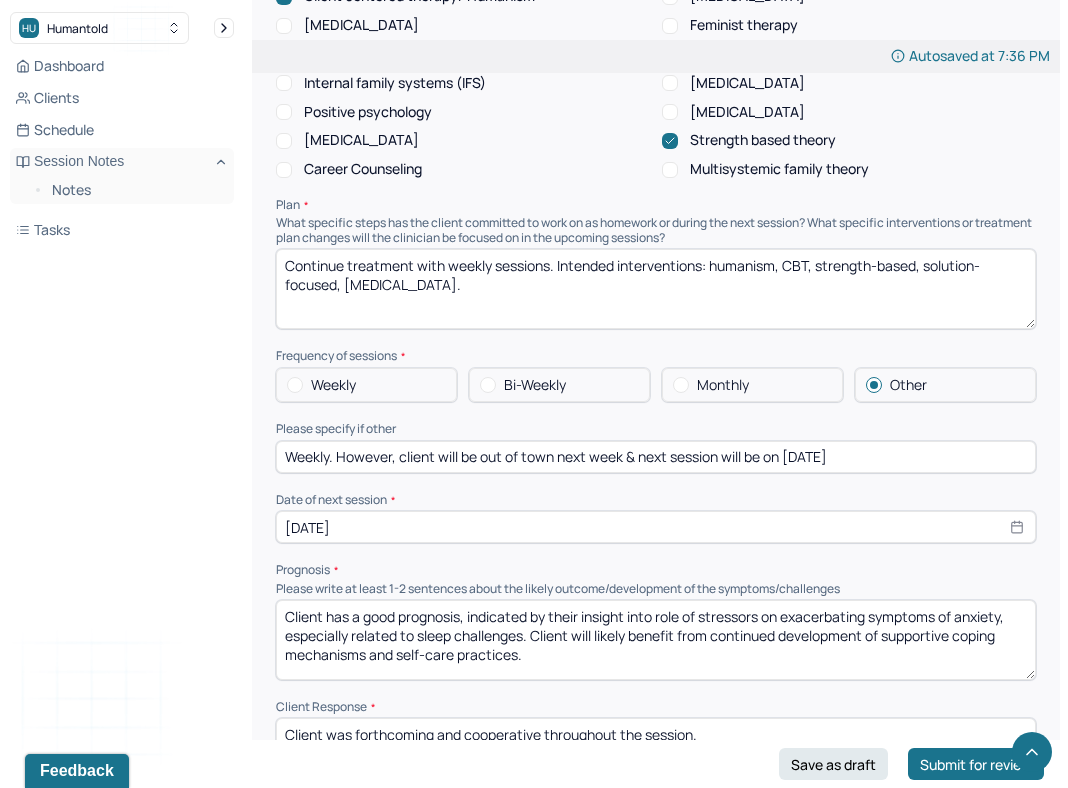 click on "Weekly. However, client will be out of town next week & next session will be on [DATE]" at bounding box center (656, 457) 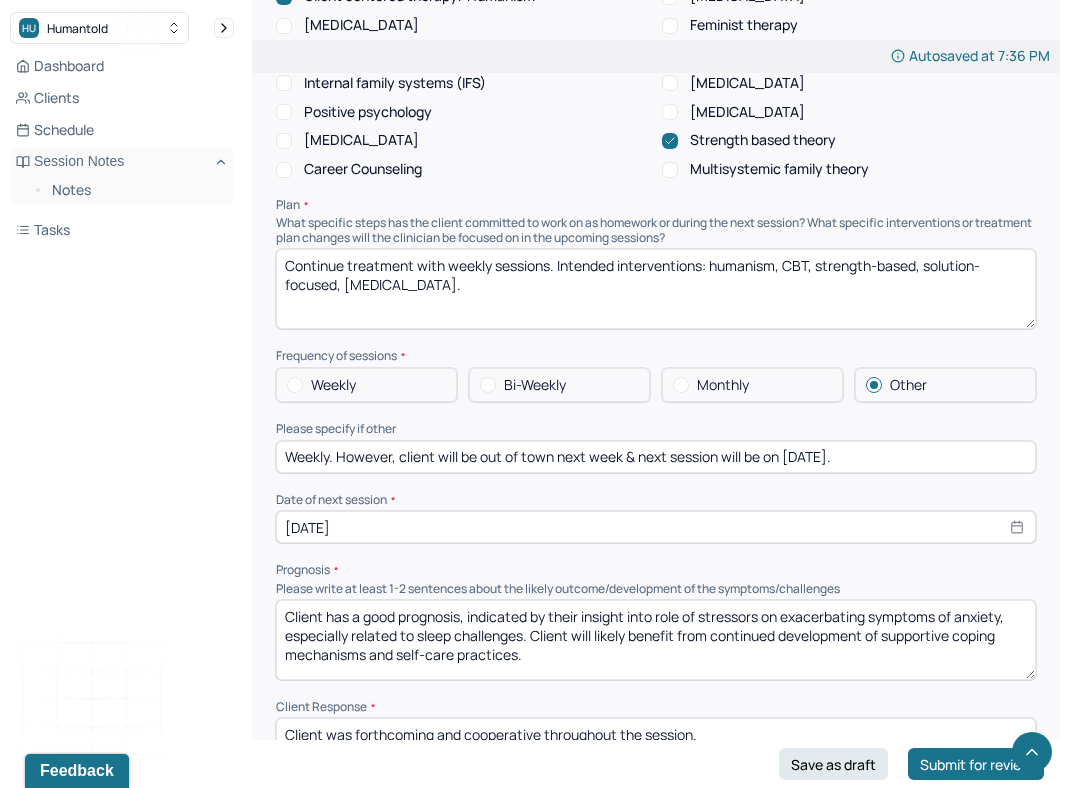 type on "Weekly. However, client will be out of town next week & next session will be on [DATE]." 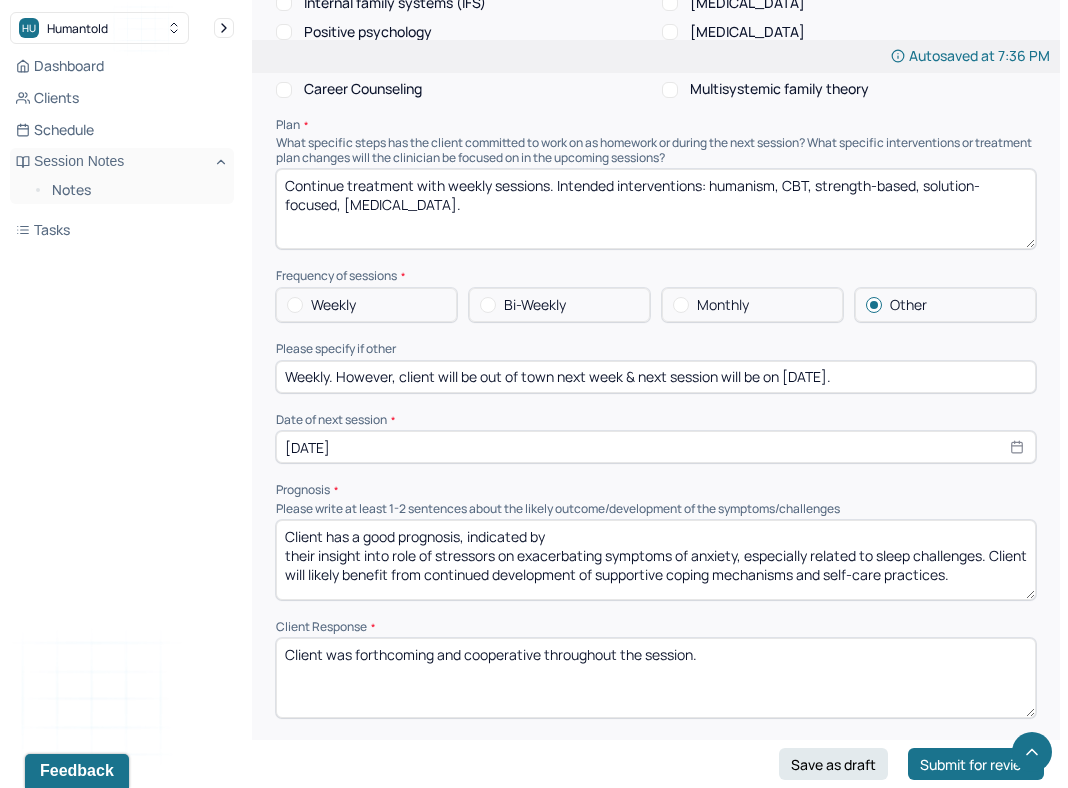 scroll, scrollTop: 2223, scrollLeft: 0, axis: vertical 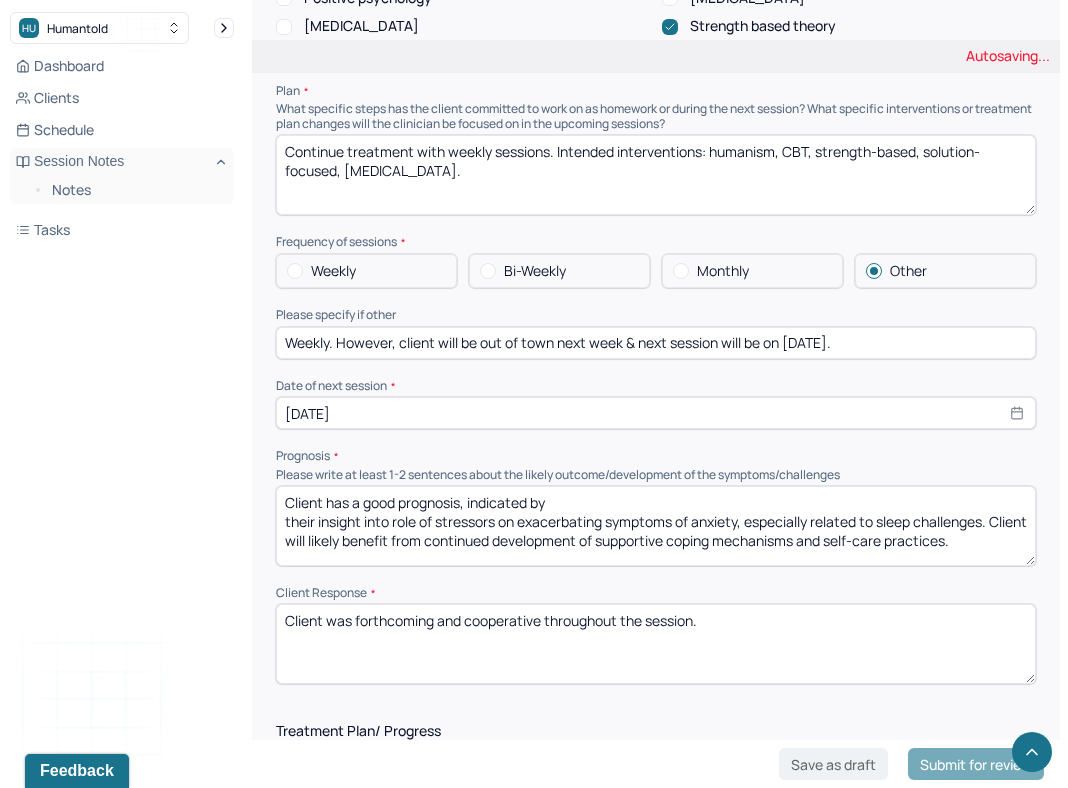 type on "Client has a good prognosis, indicated by
their insight into role of stressors on exacerbating symptoms of anxiety, especially related to sleep challenges. Client will likely benefit from continued development of supportive coping mechanisms and self-care practices." 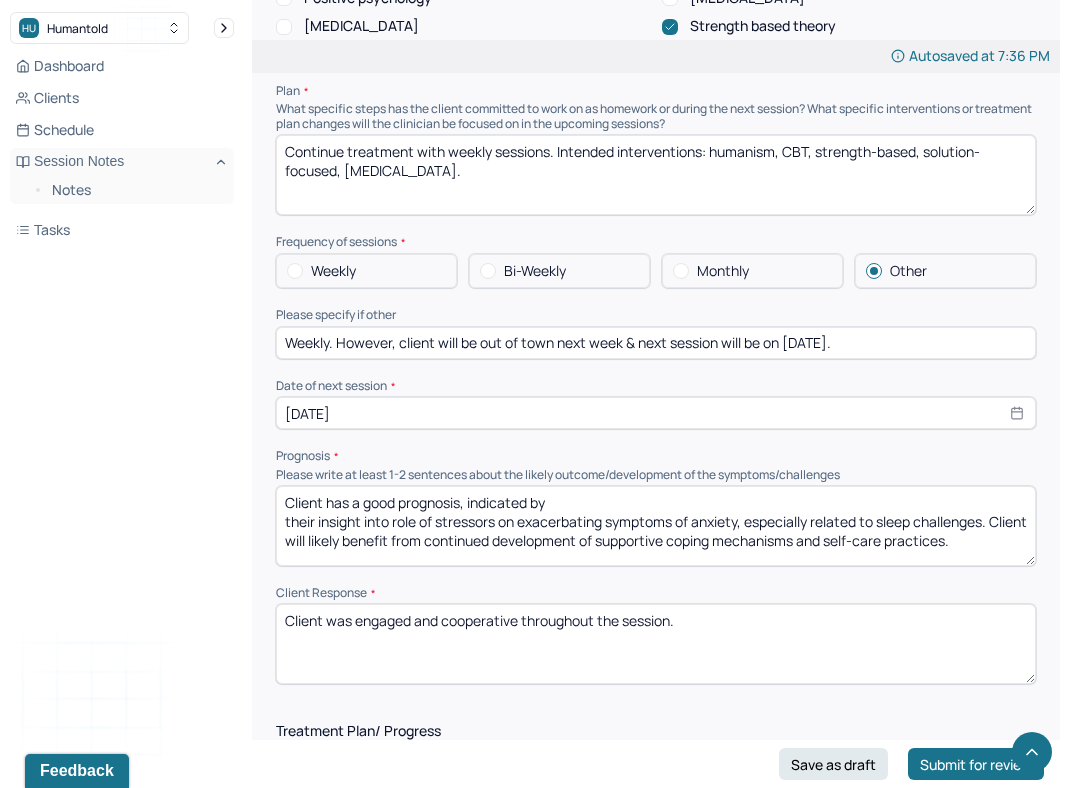 click on "Client was forthcoming and cooperative throughout the session." at bounding box center (656, 644) 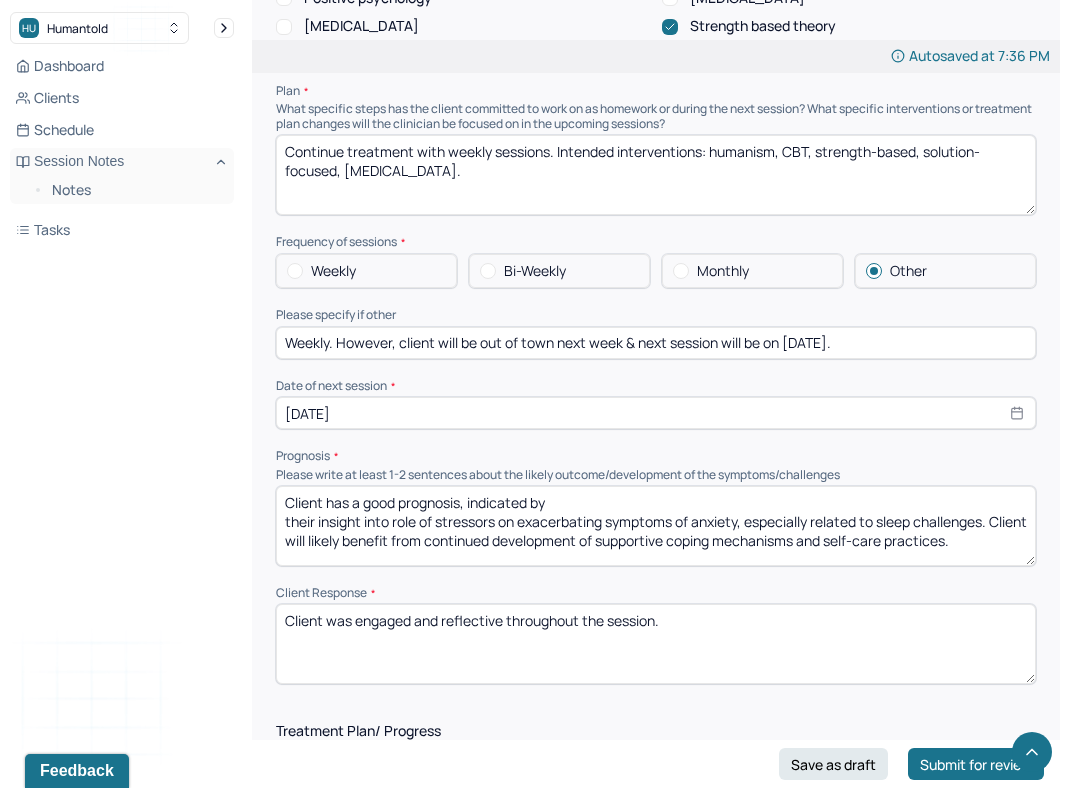 type on "Client was engaged and reflective throughout the session." 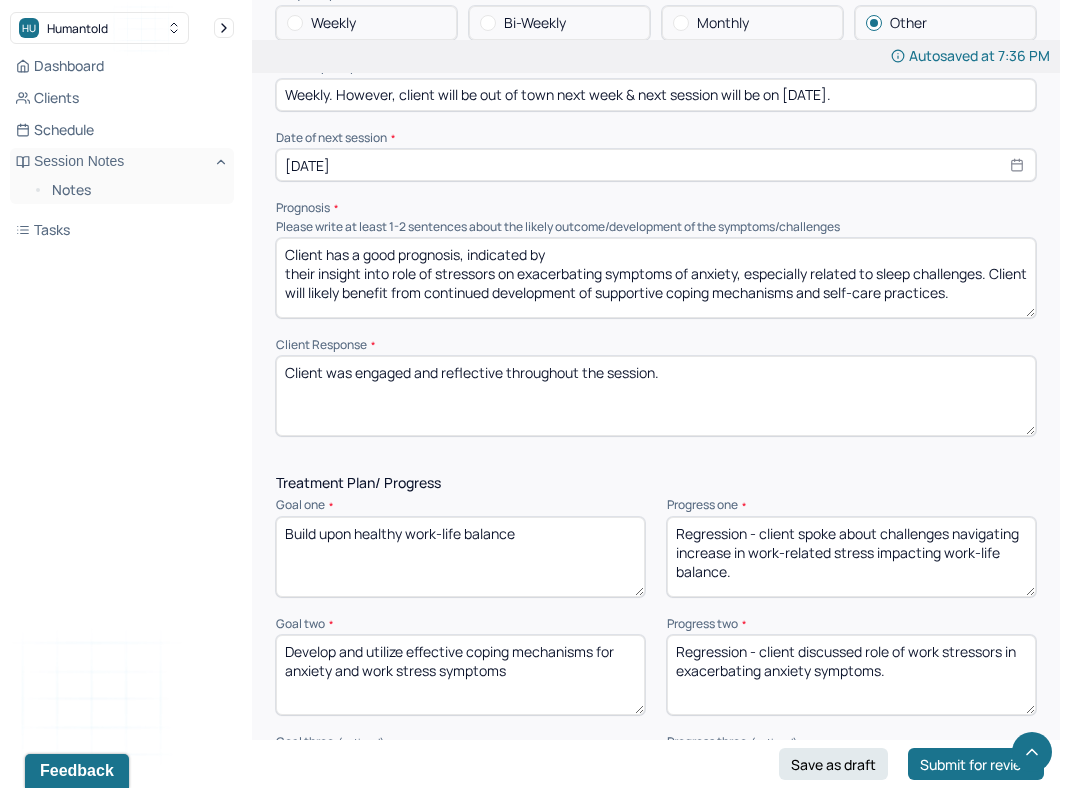 scroll, scrollTop: 2475, scrollLeft: 0, axis: vertical 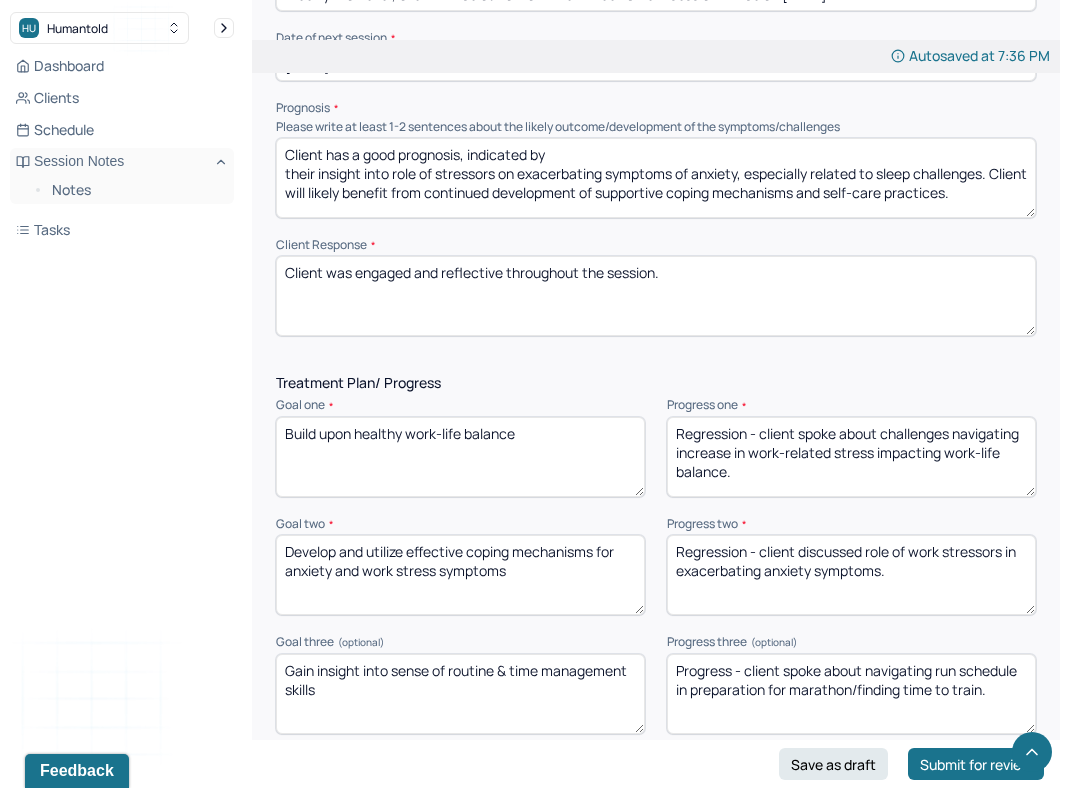 click on "Regression - client spoke about challenges navigating increase in work-related stress impacting work-life balance." at bounding box center (851, 457) 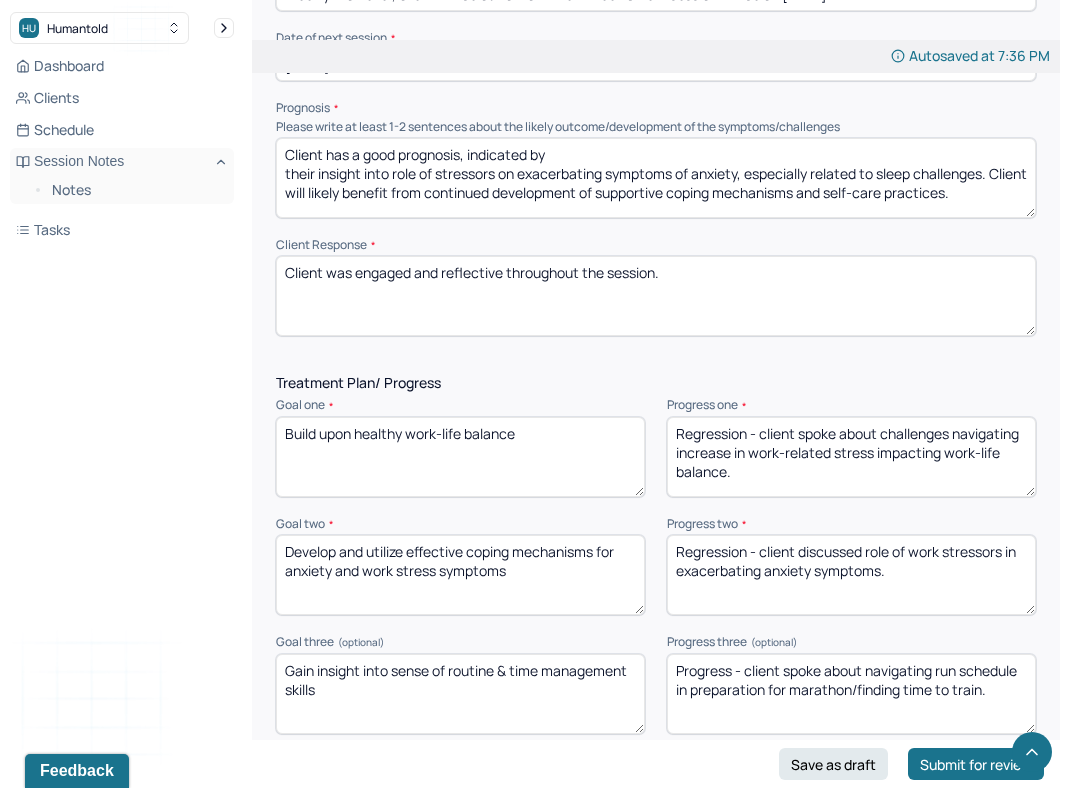 click on "Regression - client spoke about challenges navigating increase in work-related stress impacting work-life balance." at bounding box center [851, 457] 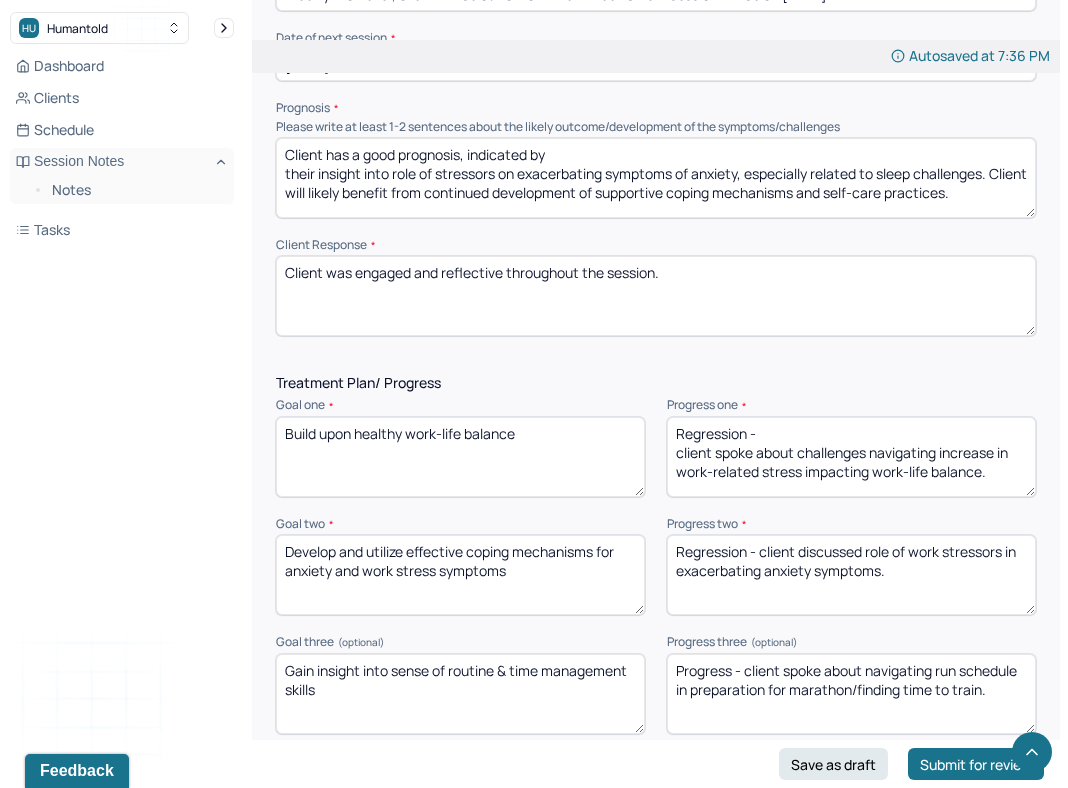 type on "Regression -
client spoke about challenges navigating increase in work-related stress impacting work-life balance." 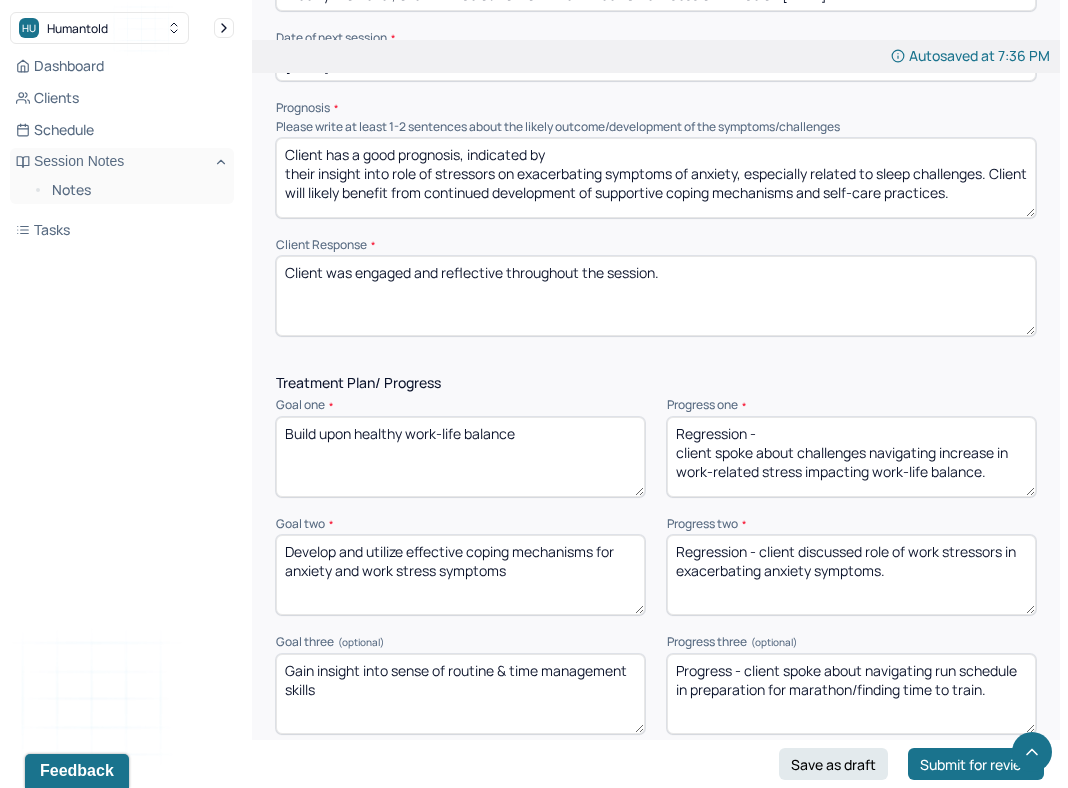 click on "Regression - client discussed role of work stressors in exacerbating anxiety symptoms." at bounding box center (851, 575) 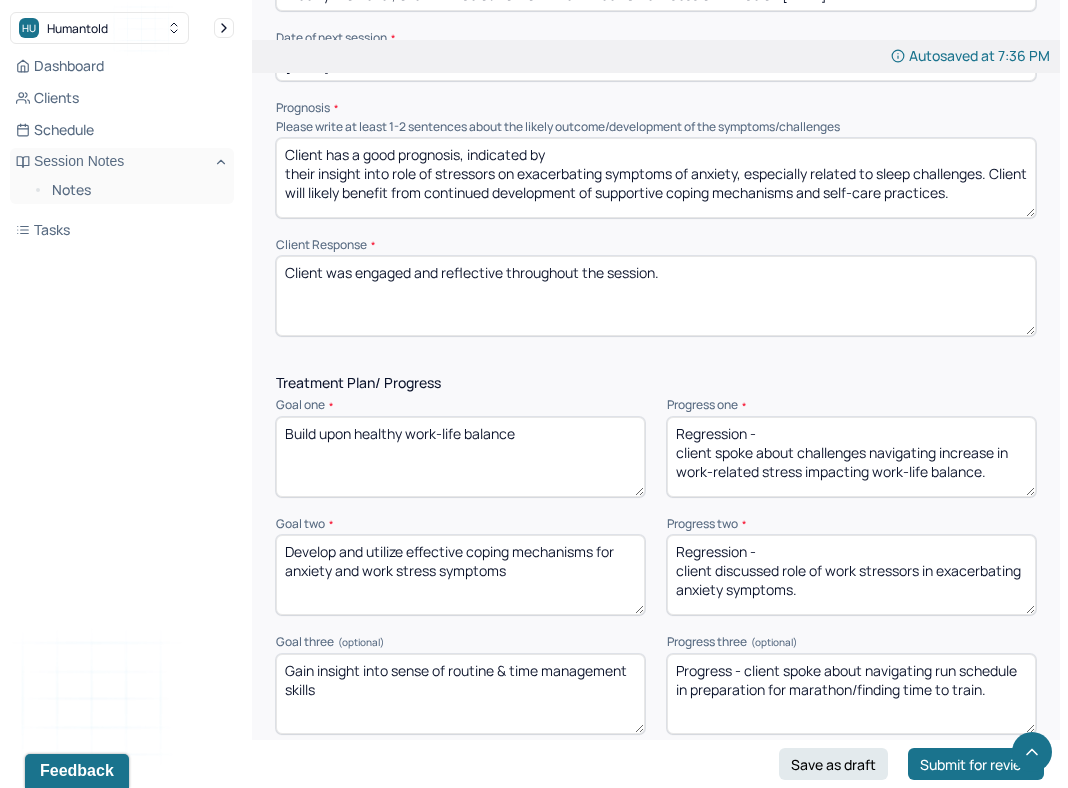 type on "Regression -
client discussed role of work stressors in exacerbating anxiety symptoms." 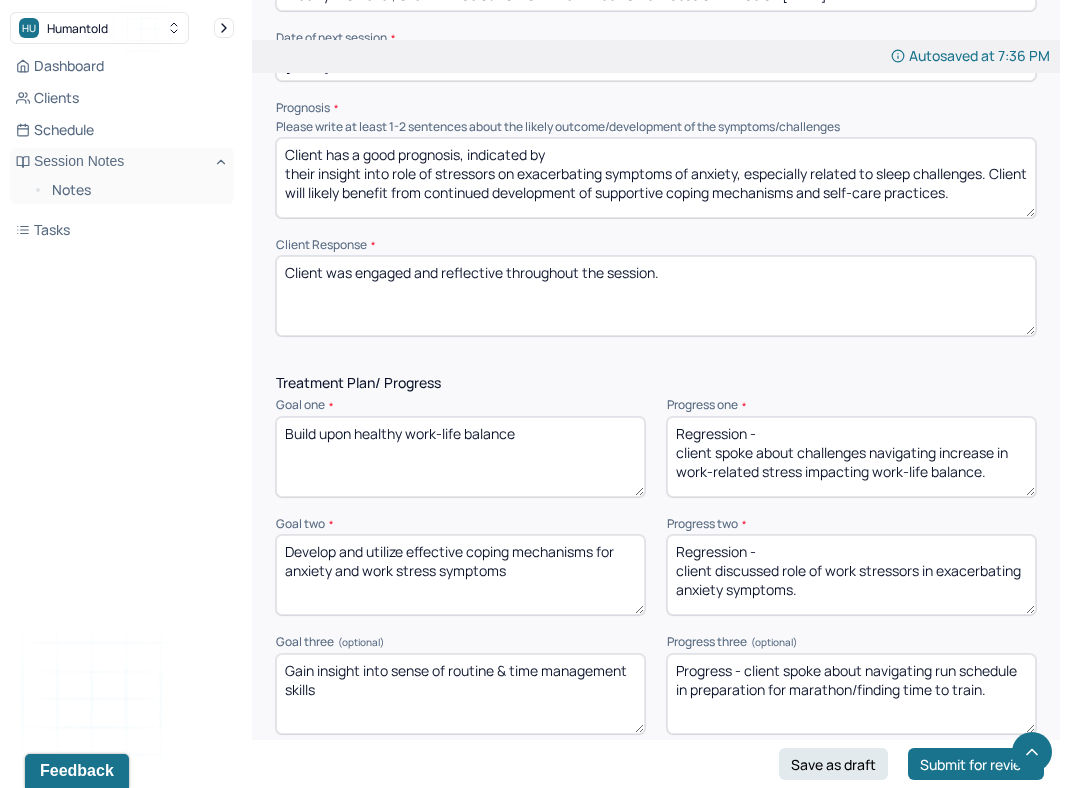 click on "Progress - client spoke about navigating run schedule in preparation for marathon/finding time to train." at bounding box center [851, 694] 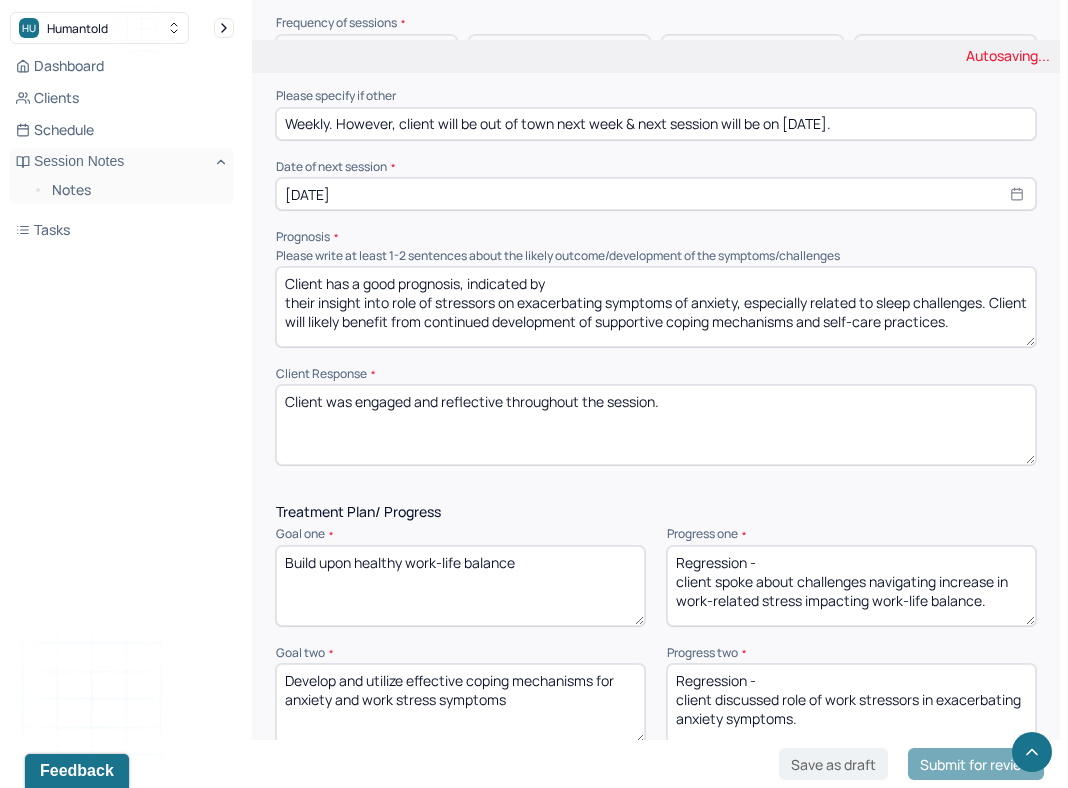 scroll, scrollTop: 2437, scrollLeft: 0, axis: vertical 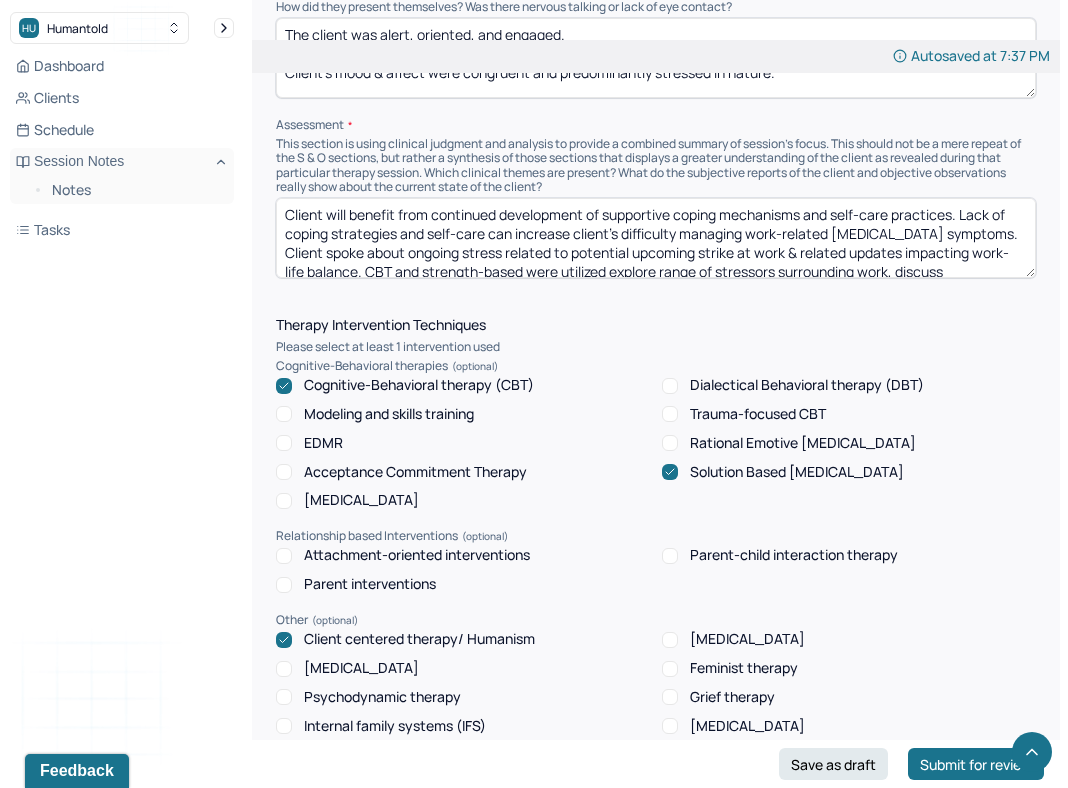 type on "Progress -
client spoke about navigating run schedule in preparation for marathon/finding time to train." 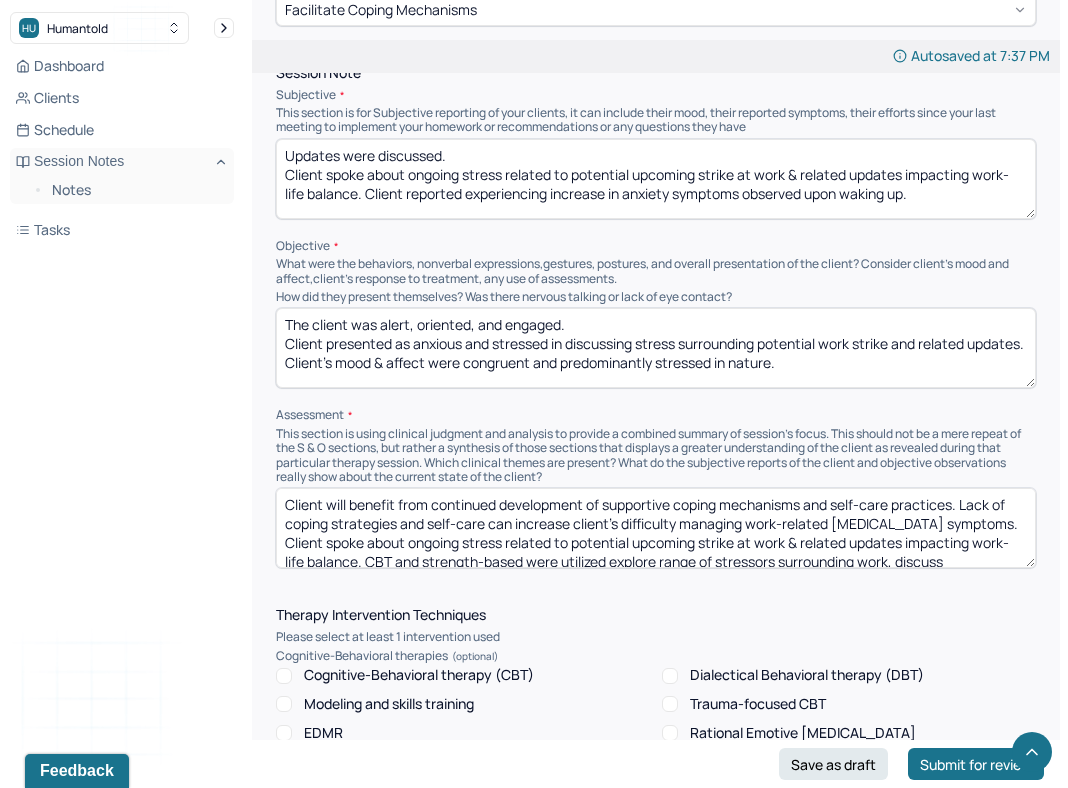 scroll, scrollTop: 1178, scrollLeft: 0, axis: vertical 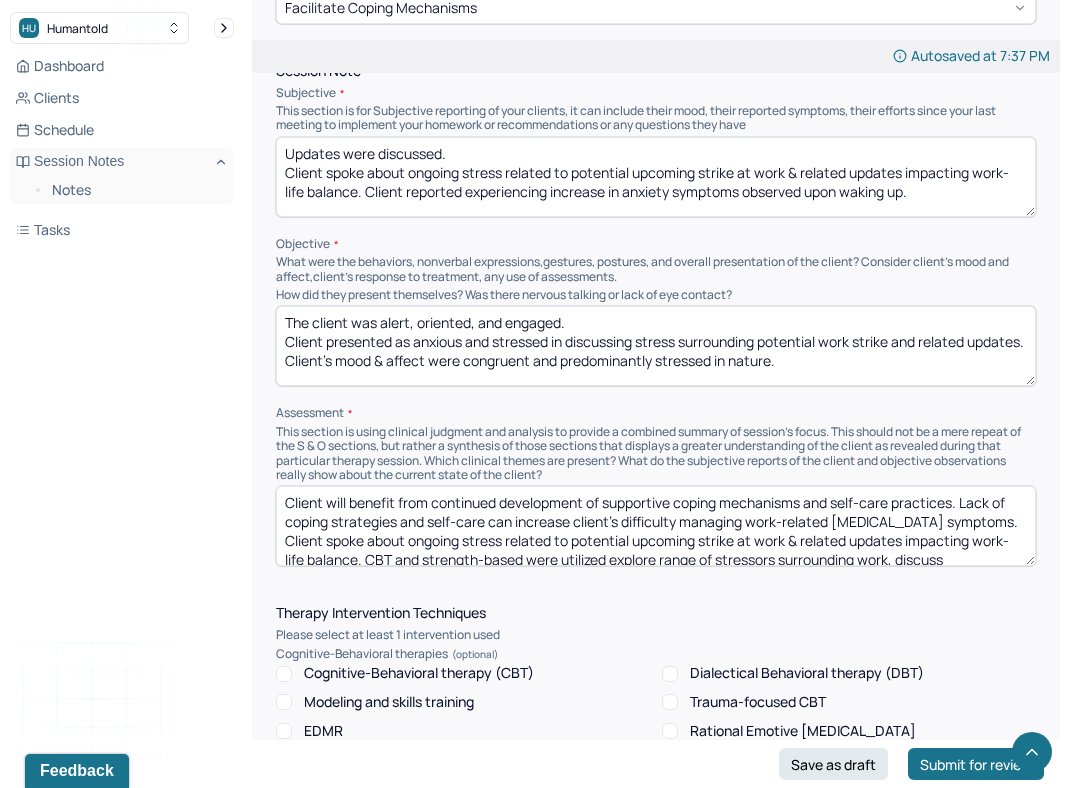 click on "Client will benefit from continued development of supportive coping mechanisms and self-care practices. Lack of coping strategies and self-care can increase client's difficulty managing work-related [MEDICAL_DATA] symptoms. Client spoke about ongoing stress related to potential upcoming strike at work & related updates impacting work-life balance. CBT and strength-based were utilized explore range of stressors surrounding work, discuss [MEDICAL_DATA], and assist client in building upon self-care practices. Client reported experiencing increase in anxiety symptoms observed upon waking up. Humanism and solution-focused were utilized to discuss role of stress on anxiety symptoms & sleep, as well as review sleep factors & coping strategies." at bounding box center [656, 526] 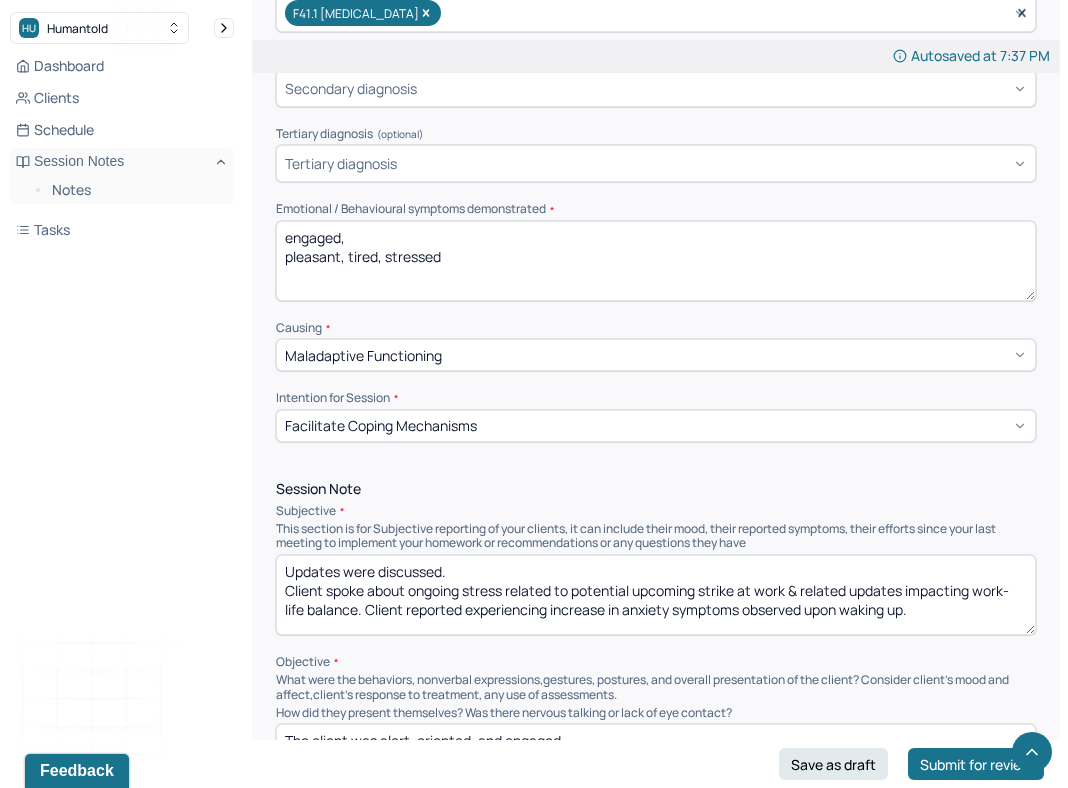 scroll, scrollTop: 832, scrollLeft: 0, axis: vertical 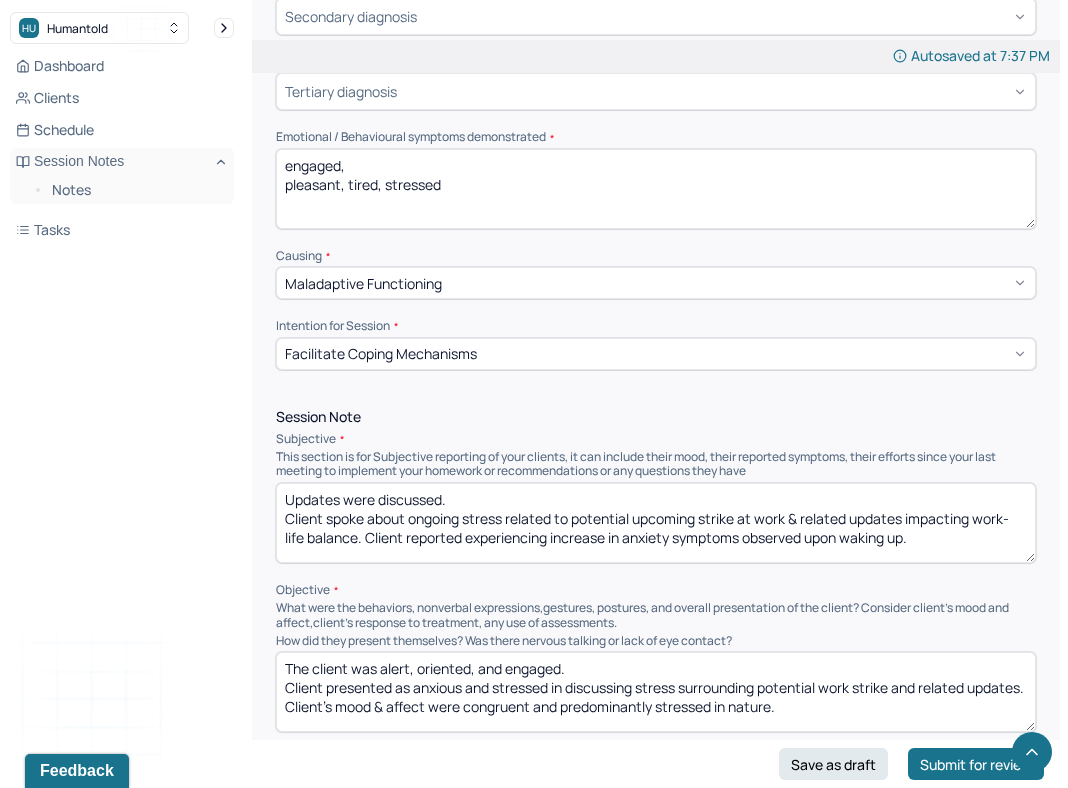 type 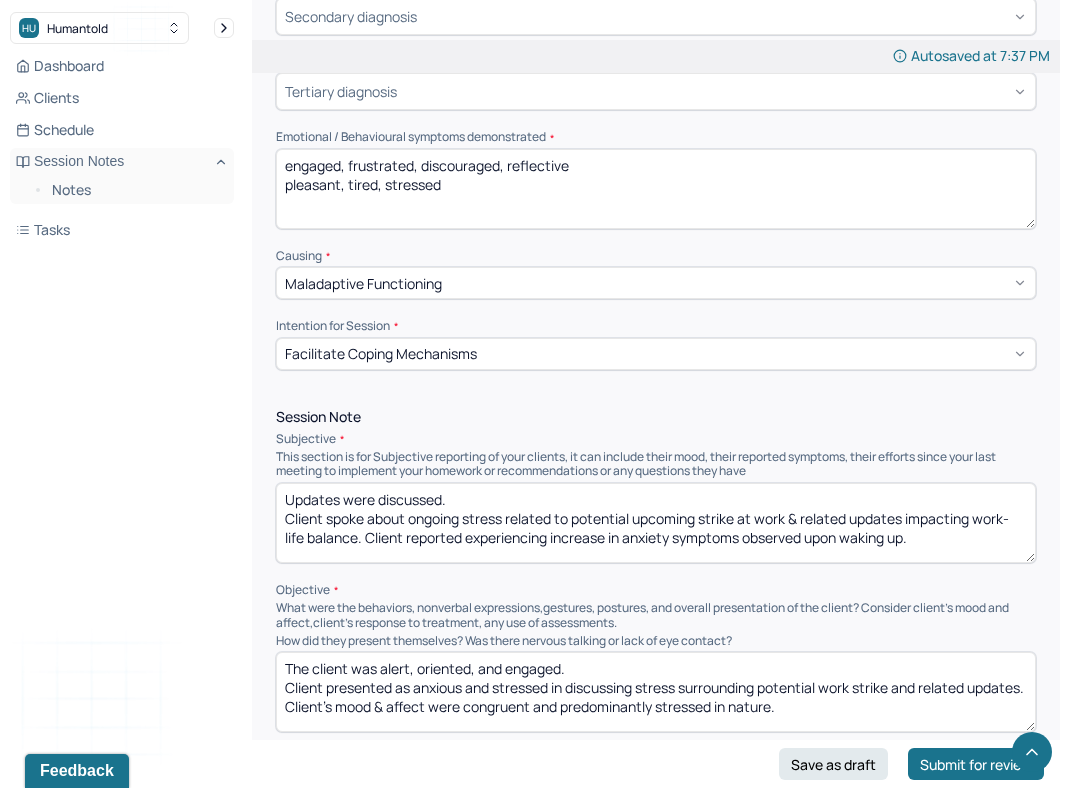 click on "engaged,
pleasant, tired, stressed" at bounding box center (656, 189) 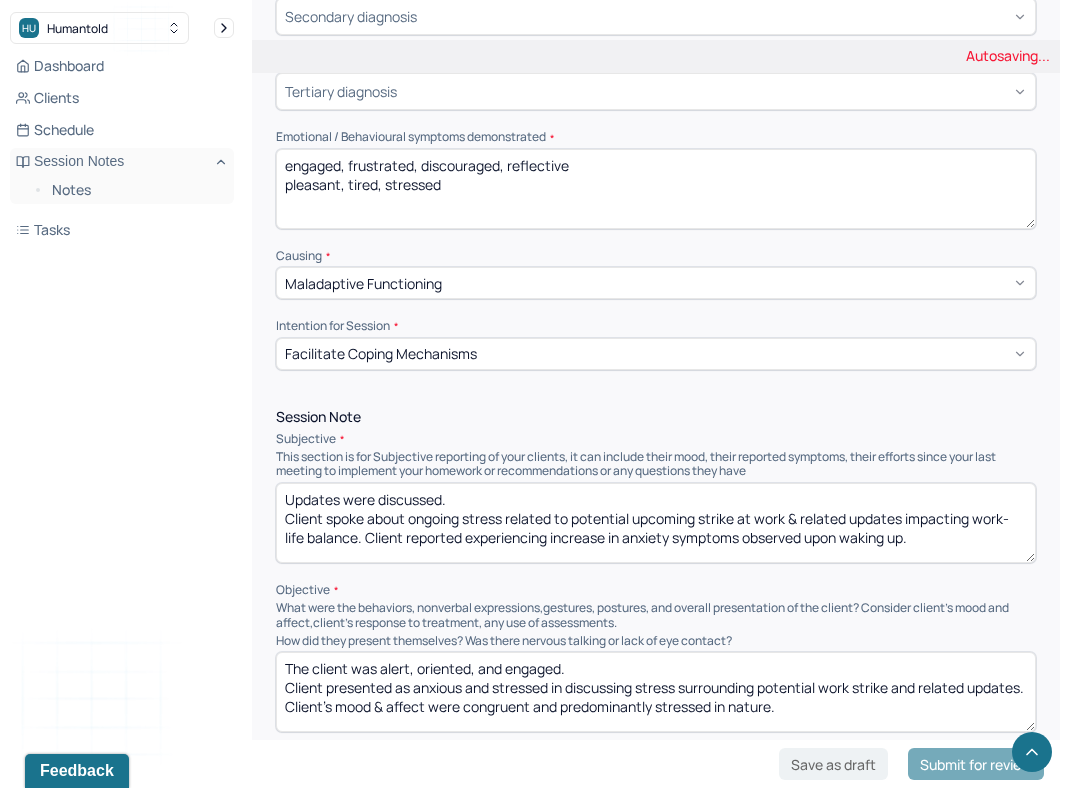 click on "engaged,
pleasant, tired, stressed" at bounding box center [656, 189] 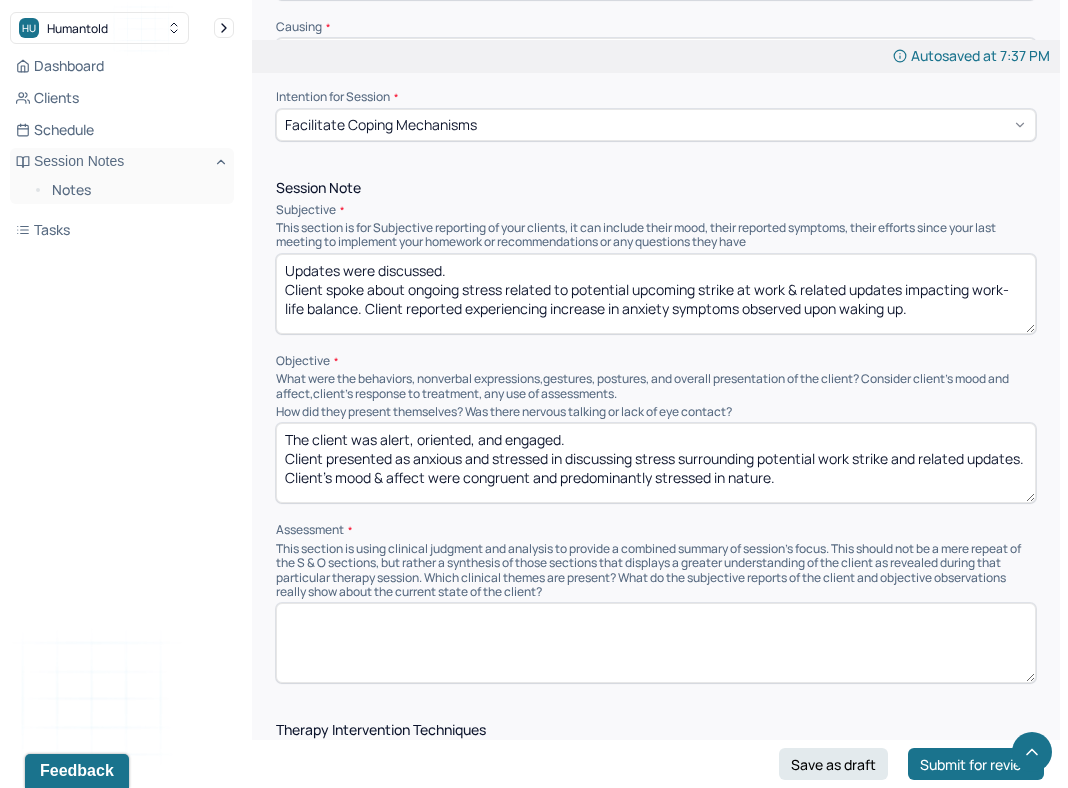 scroll, scrollTop: 1063, scrollLeft: 0, axis: vertical 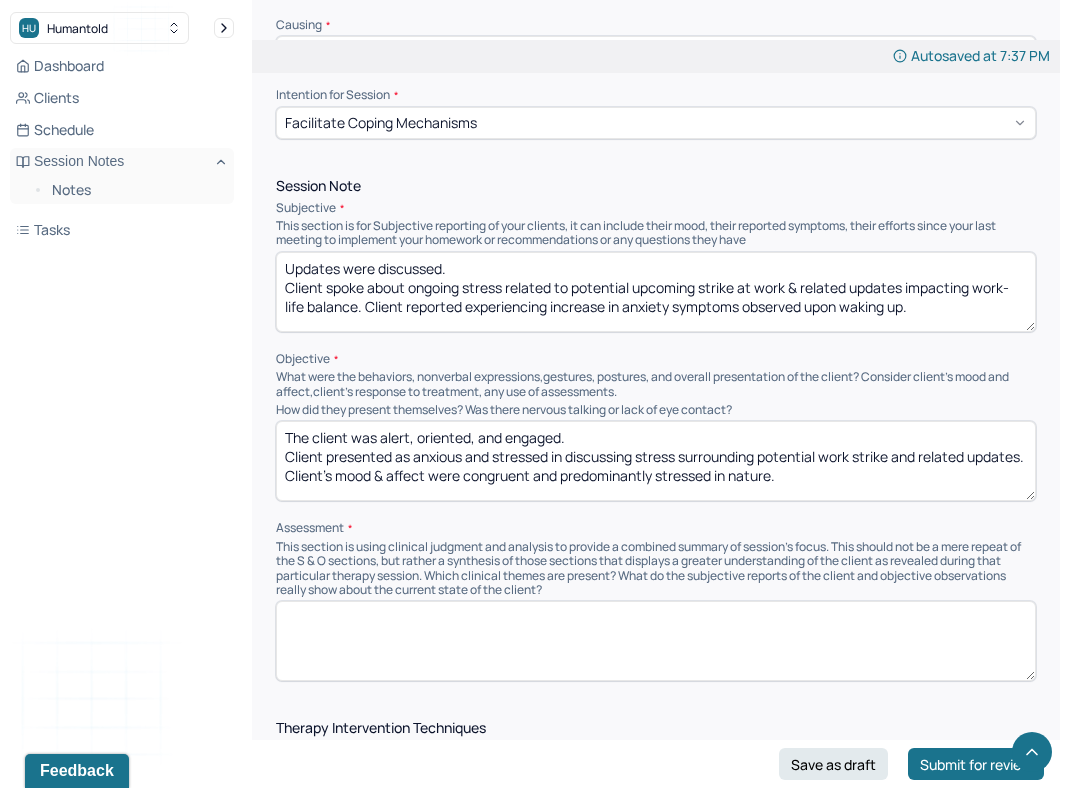 type on "engaged, frustrated, discouraged, reflective" 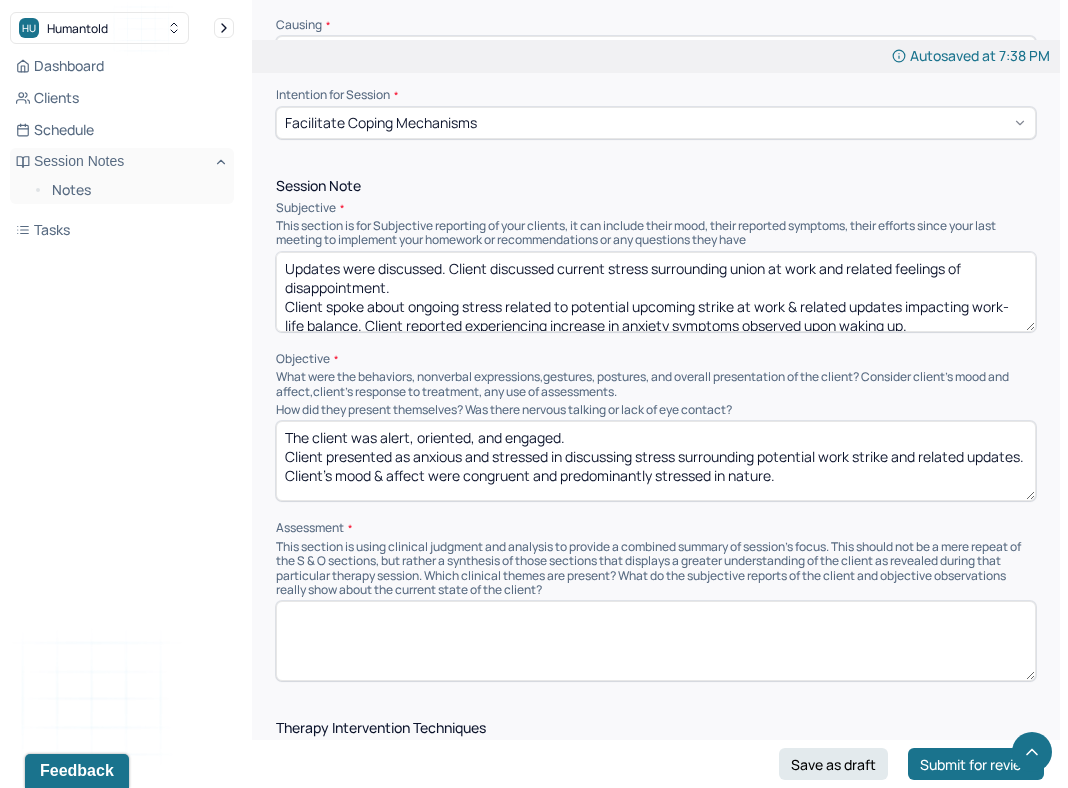 click on "Updates were discussed. Client discussed current stress surrounding union at work and related feelings of disappointment.
Client spoke about ongoing stress related to potential upcoming strike at work & related updates impacting work-life balance. Client reported experiencing increase in anxiety symptoms observed upon waking up." at bounding box center (656, 292) 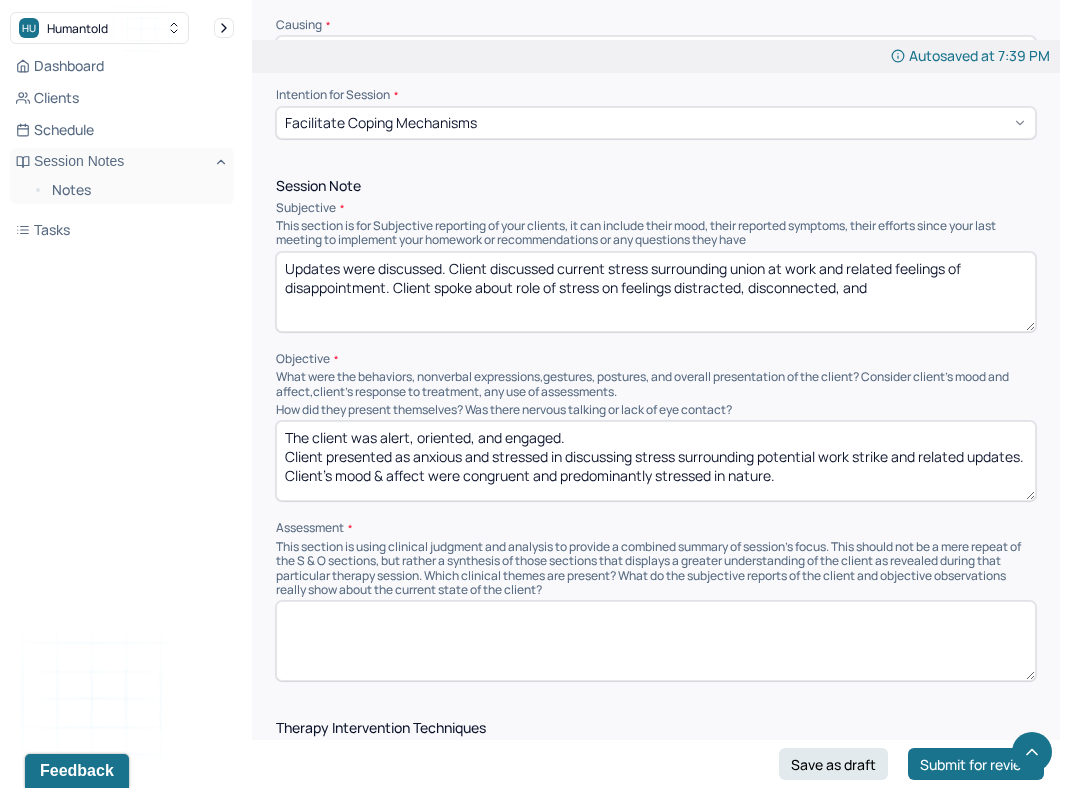 click on "Updates were discussed. Client discussed current stress surrounding union at work and related feelings of disappointment. Client spoke about role of stress on feelings distracted, disconnected, and" at bounding box center [656, 292] 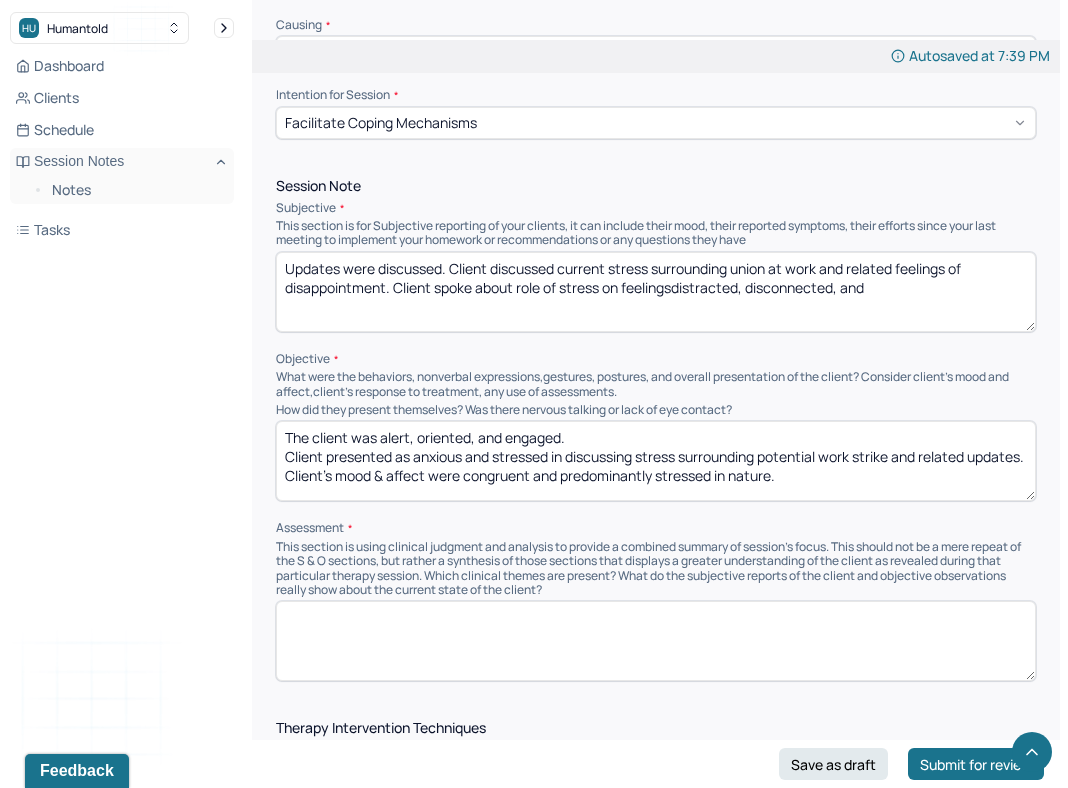 drag, startPoint x: 384, startPoint y: 282, endPoint x: 901, endPoint y: 264, distance: 517.31323 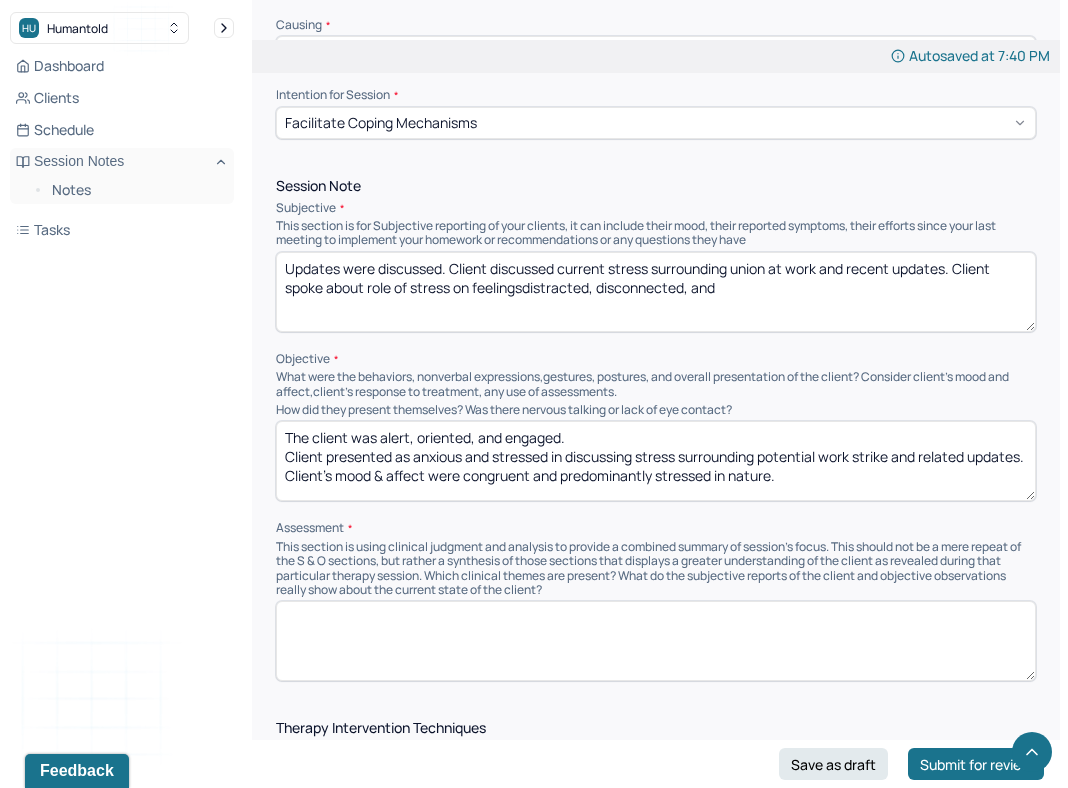 click on "Updates were discussed. Client discussed current stress surrounding union at work and recent updates. Client spoke about role of stress on feelingsdistracted, disconnected, and" at bounding box center [656, 292] 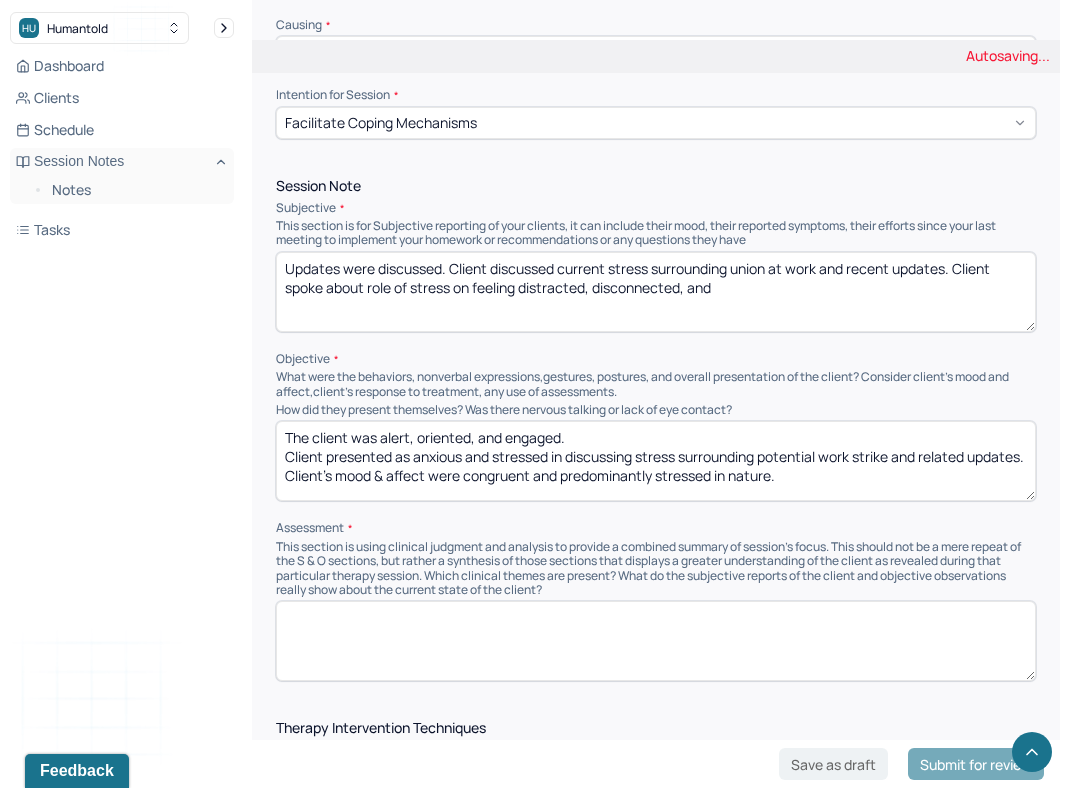 click on "Updates were discussed. Client discussed current stress surrounding union at work and recent updates. Client spoke about role of stress on feelingsdistracted, disconnected, and" at bounding box center (656, 292) 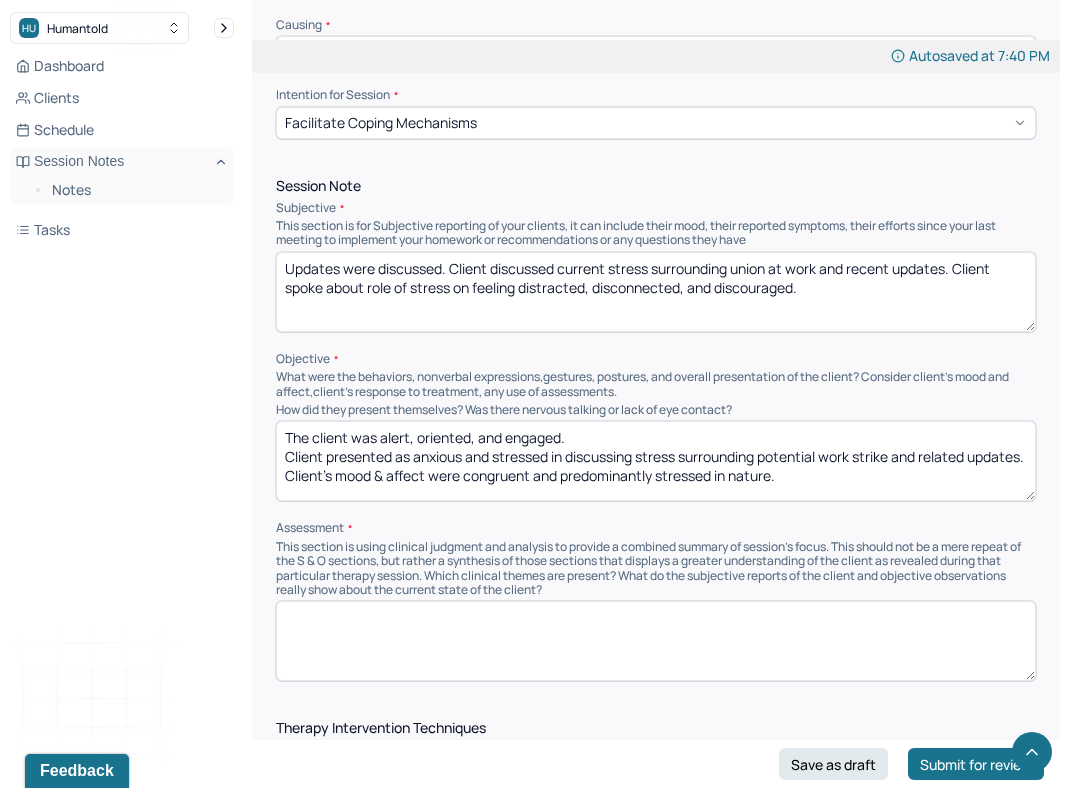 type on "Updates were discussed. Client discussed current stress surrounding union at work and recent updates. Client spoke about role of stress on feeling distracted, disconnected, and discouraged." 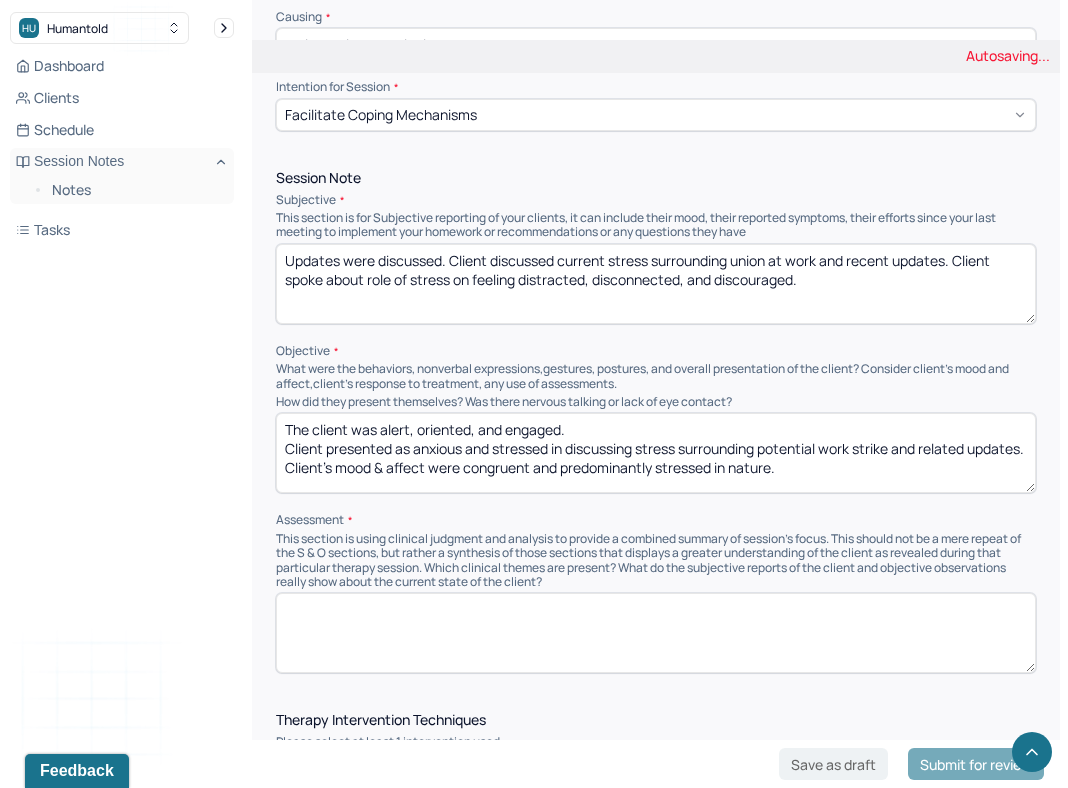 scroll, scrollTop: 1073, scrollLeft: 0, axis: vertical 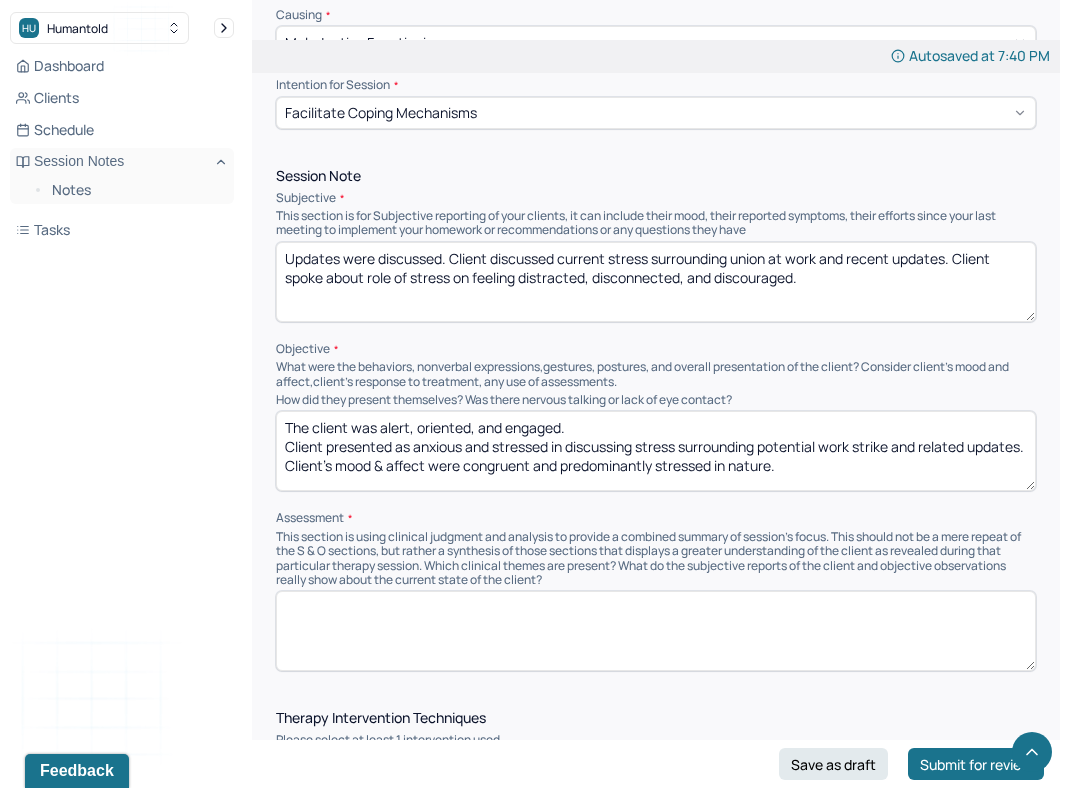 click on "The client was alert, oriented, and engaged.
Client presented as anxious and stressed in discussing stress surrounding potential work strike and related updates. Client's mood & affect were congruent and predominantly stressed in nature." at bounding box center (656, 451) 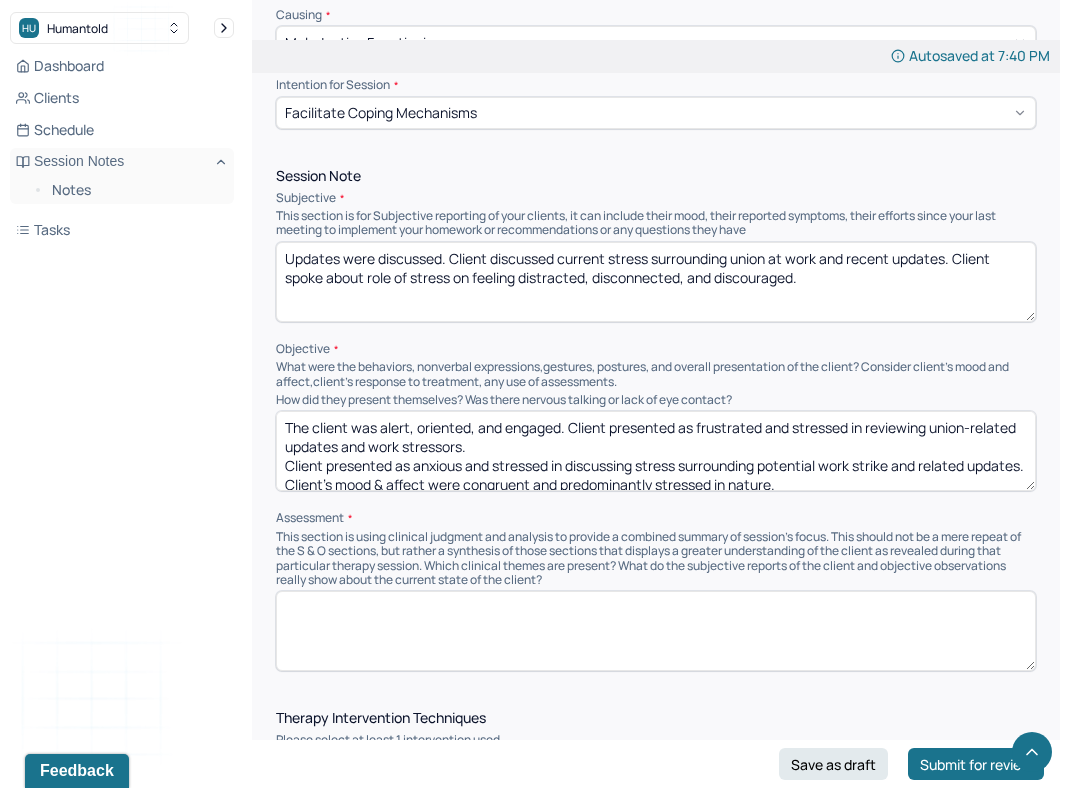 drag, startPoint x: 345, startPoint y: 474, endPoint x: 543, endPoint y: 446, distance: 199.97 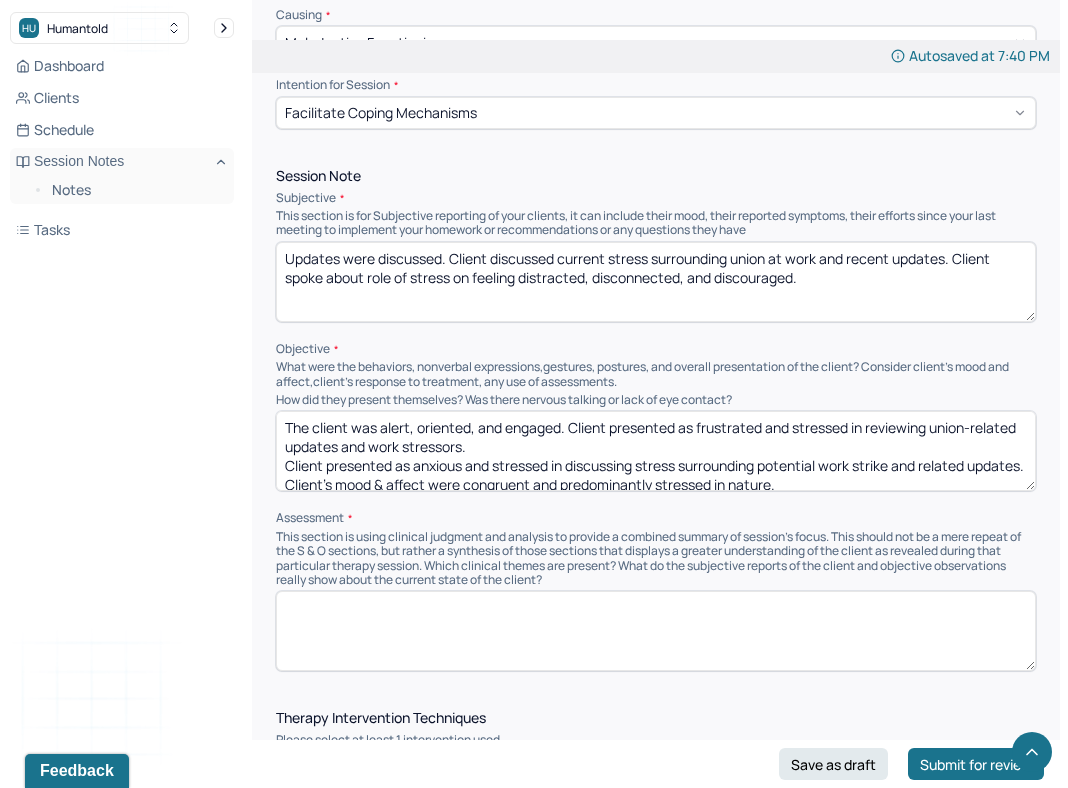 click on "The client was alert, oriented, and engaged. Client presented as frustrated and stressed in reviewing union-related updates and work stressors.
Client presented as anxious and stressed in discussing stress surrounding potential work strike and related updates. Client's mood & affect were congruent and predominantly stressed in nature." at bounding box center (656, 451) 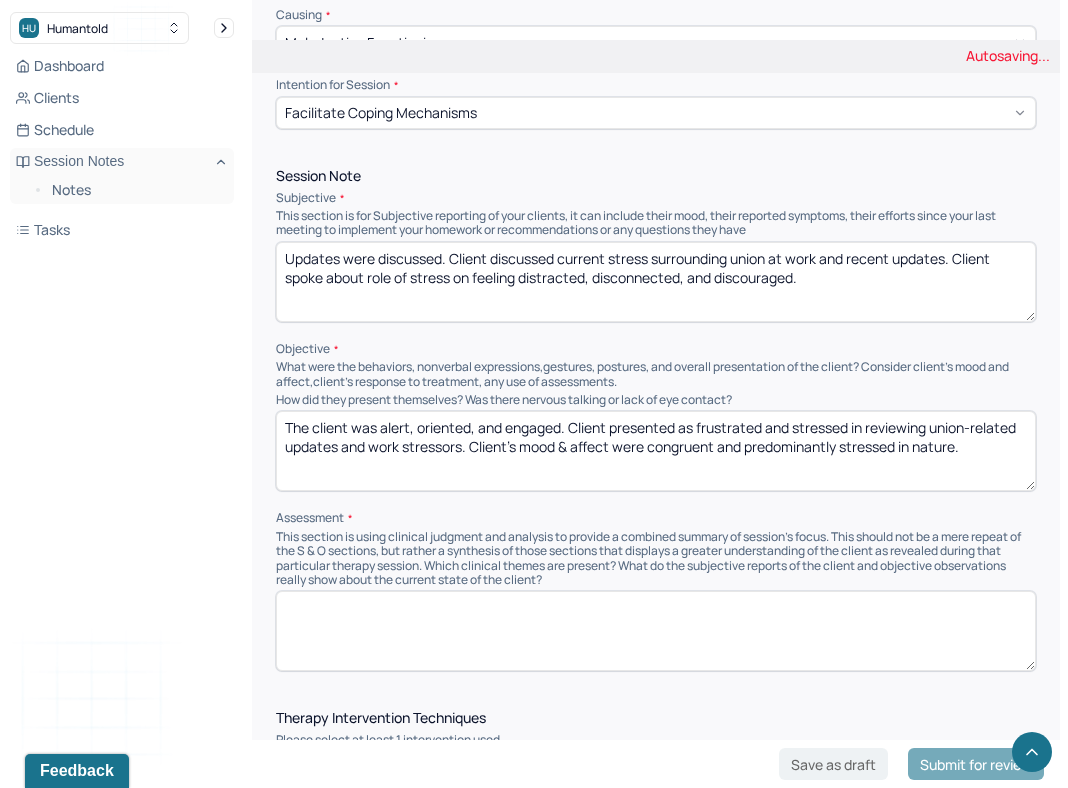 click on "The client was alert, oriented, and engaged. Client presented as frustrated and stressed in reviewing union-related updates and work stressors.
Client presented as anxious and stressed in discussing stress surrounding potential work strike and related updates. Client's mood & affect were congruent and predominantly stressed in nature." at bounding box center (656, 451) 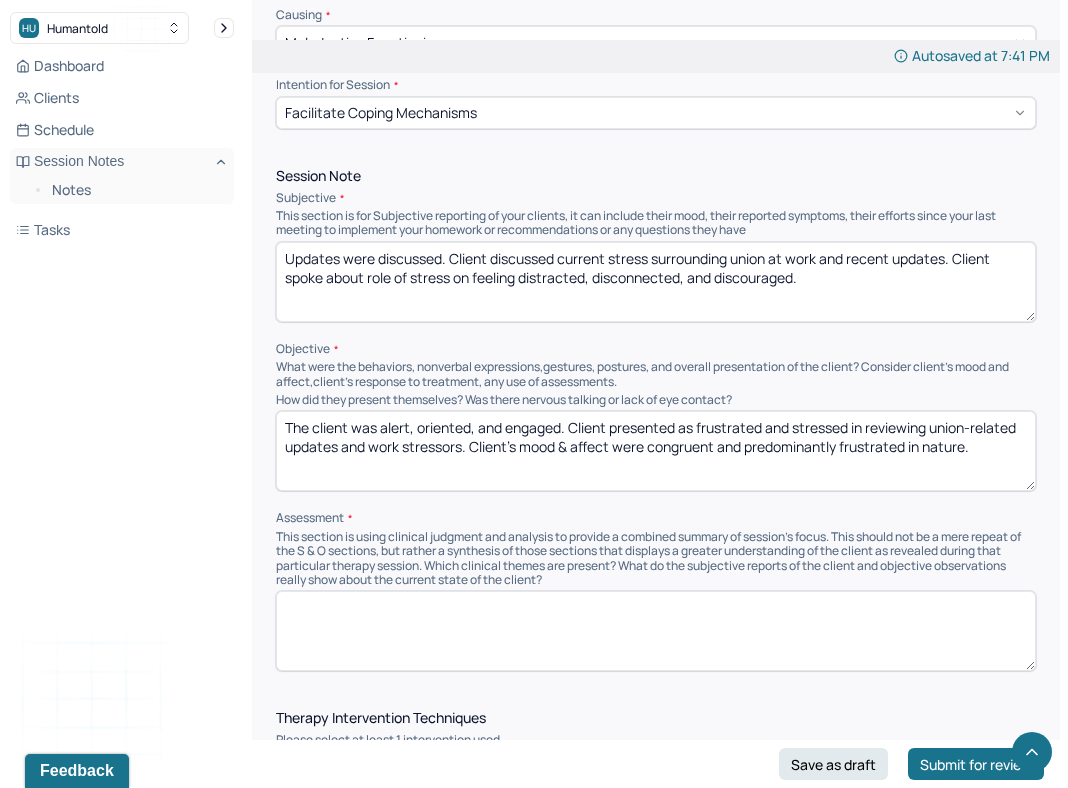 click on "What were the behaviors, nonverbal expressions,gestures, postures, and overall presentation of the client? Consider client's mood and affect,client's response to treatment, any use of assessments." at bounding box center [656, 374] 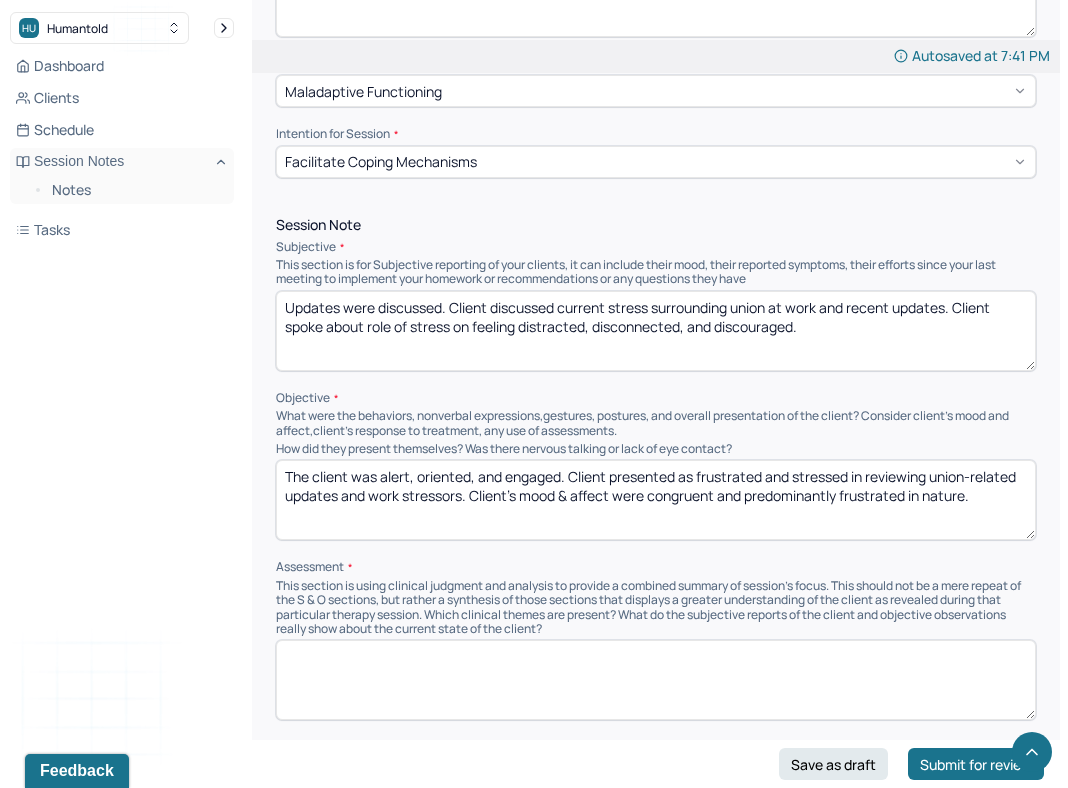 scroll, scrollTop: 1031, scrollLeft: 0, axis: vertical 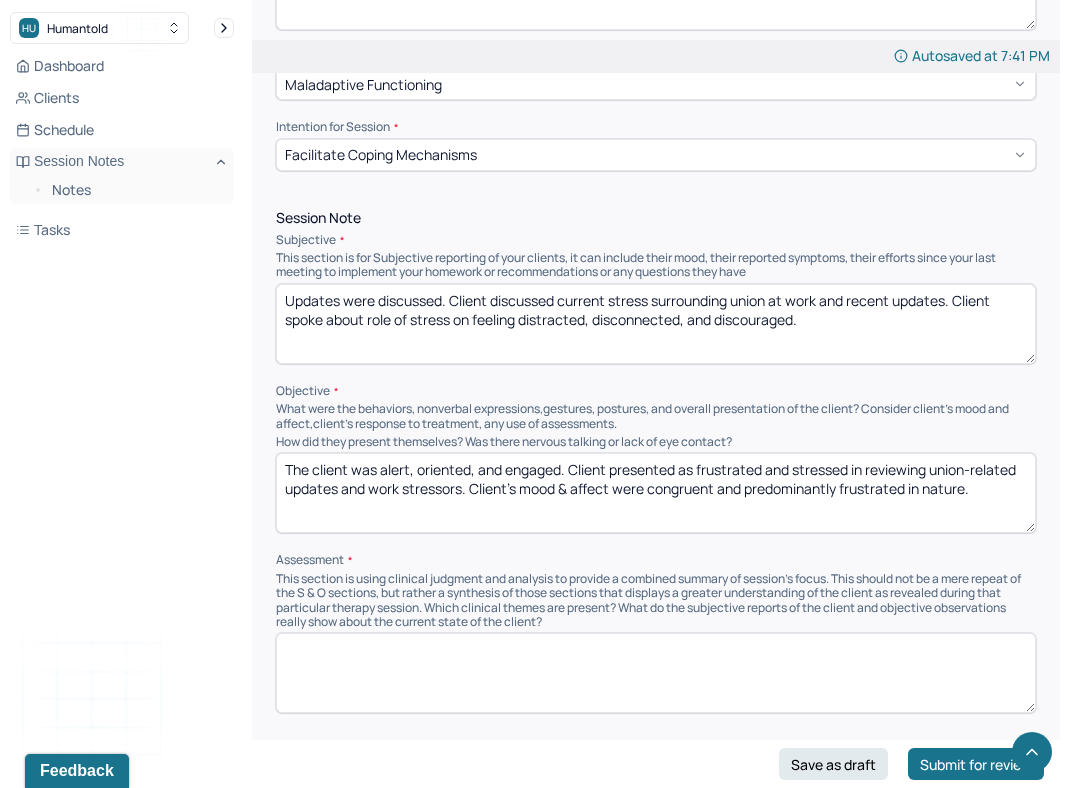 click on "What were the behaviors, nonverbal expressions,gestures, postures, and overall presentation of the client? Consider client's mood and affect,client's response to treatment, any use of assessments." at bounding box center (656, 416) 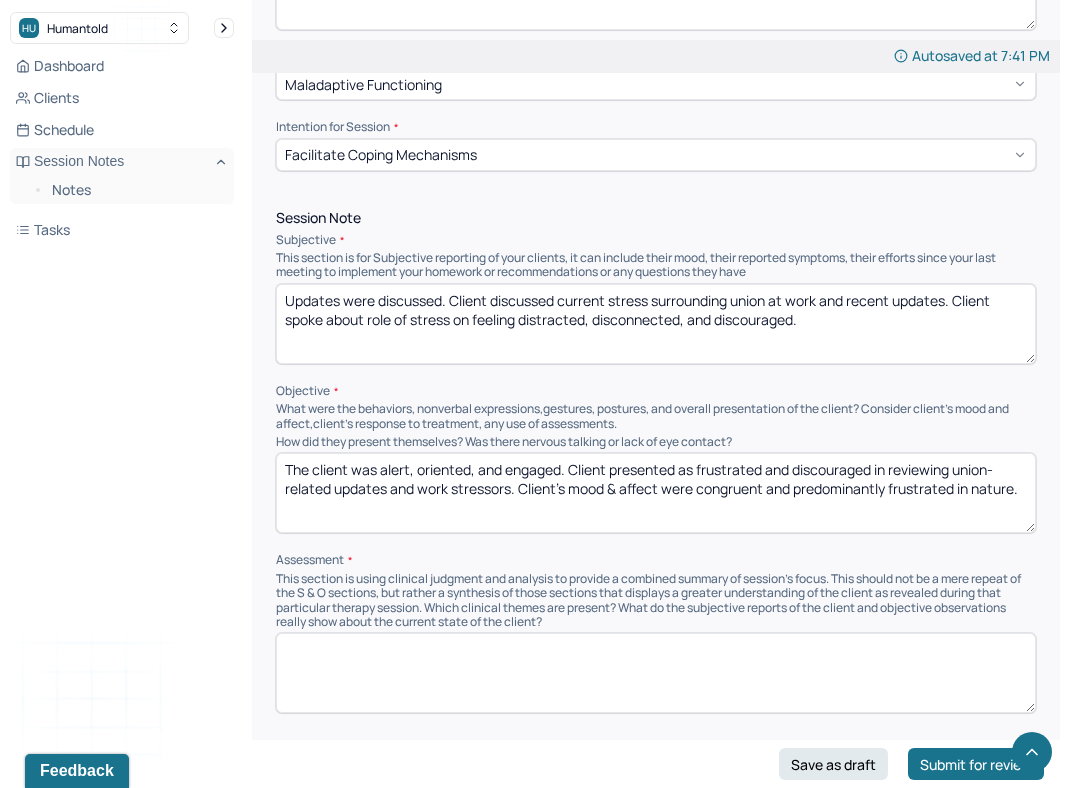click on "What were the behaviors, nonverbal expressions,gestures, postures, and overall presentation of the client? Consider client's mood and affect,client's response to treatment, any use of assessments." at bounding box center [656, 416] 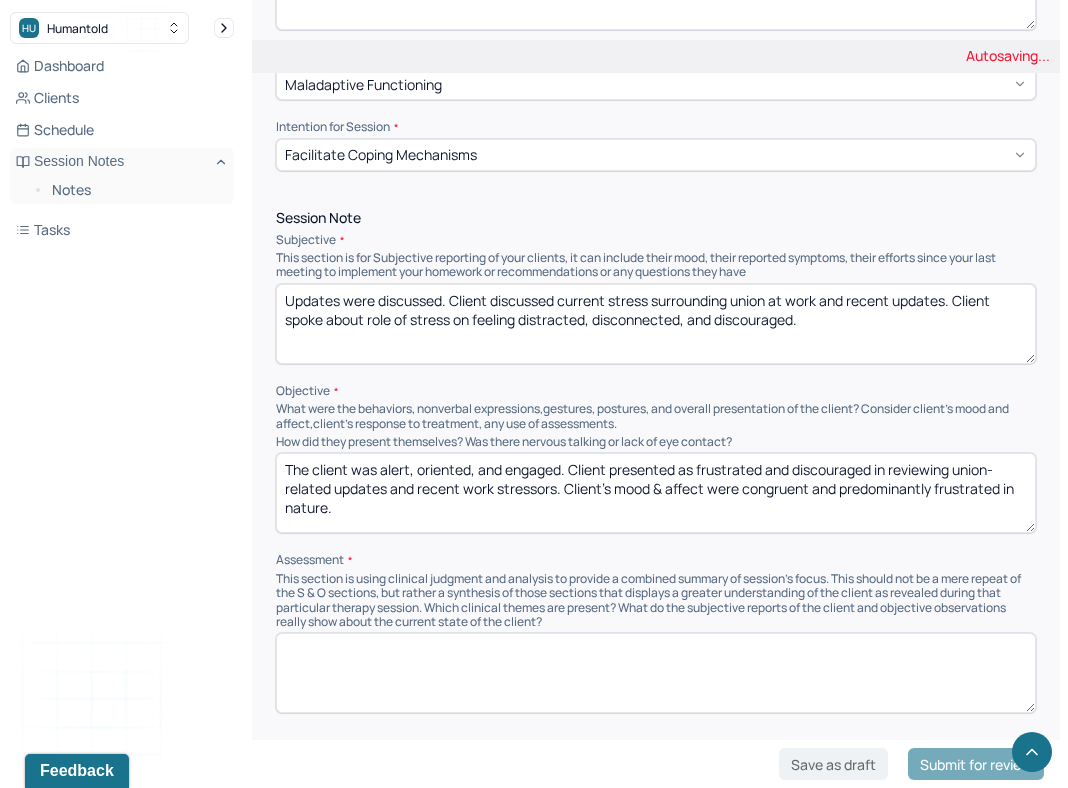 type on "The client was alert, oriented, and engaged. Client presented as frustrated and discouraged in reviewing union-related updates and recent work stressors. Client's mood & affect were congruent and predominantly frustrated in nature." 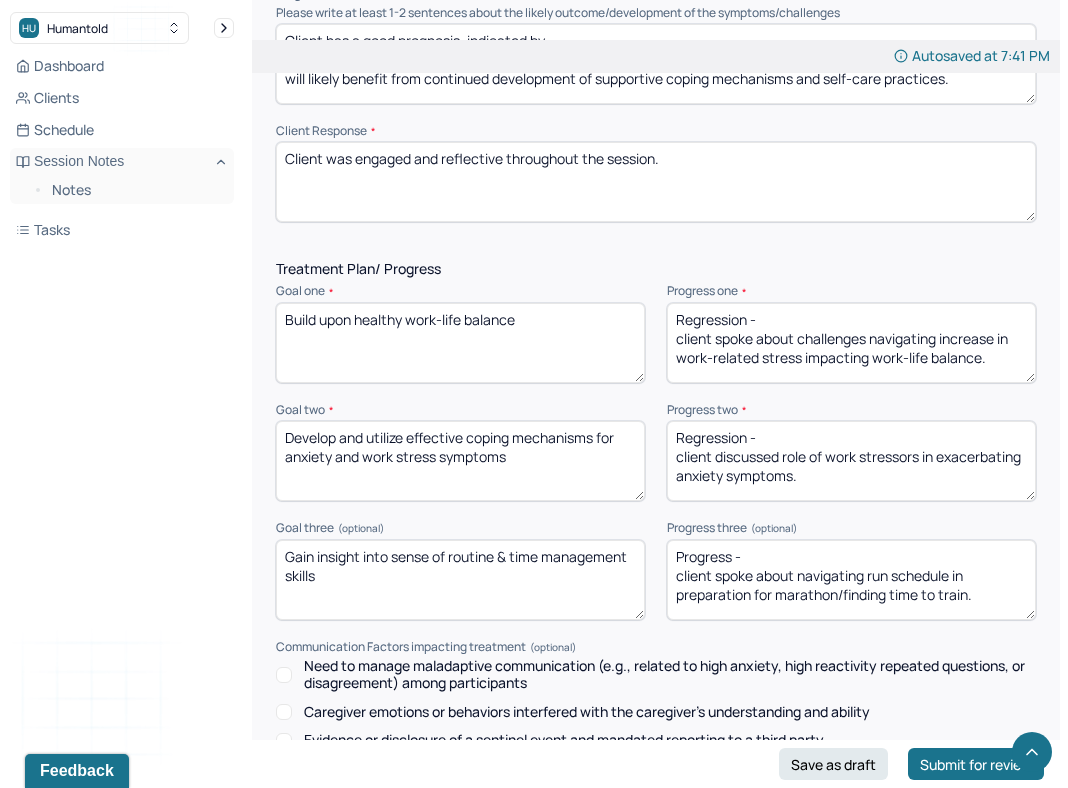 scroll, scrollTop: 2686, scrollLeft: 0, axis: vertical 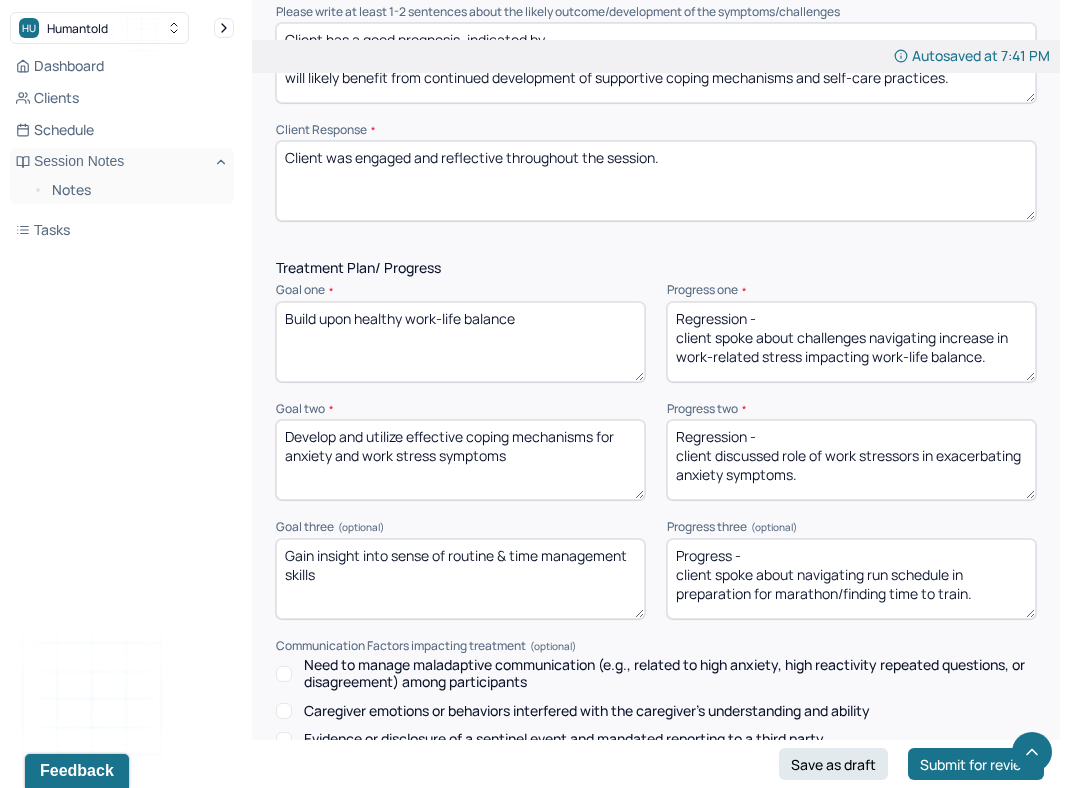 drag, startPoint x: 810, startPoint y: 468, endPoint x: 621, endPoint y: 405, distance: 199.2235 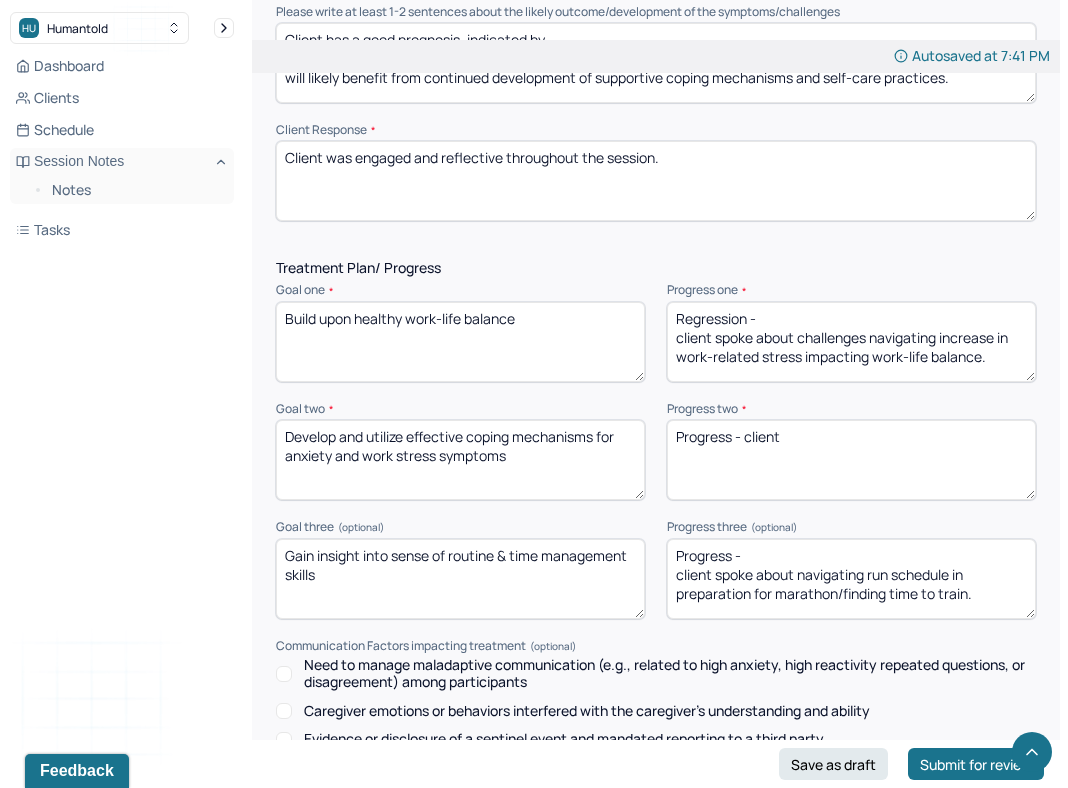 type on "Progress - client" 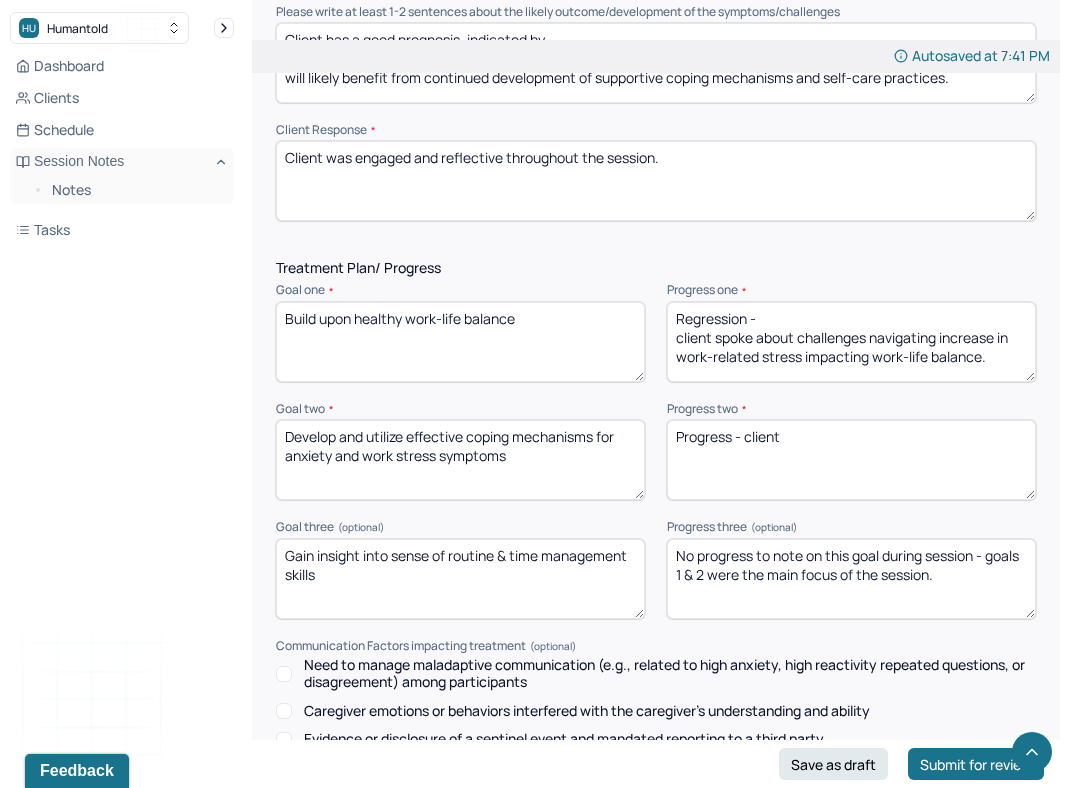 type on "No progress to note on this goal during session - goals 1 & 2 were the main focus of the session." 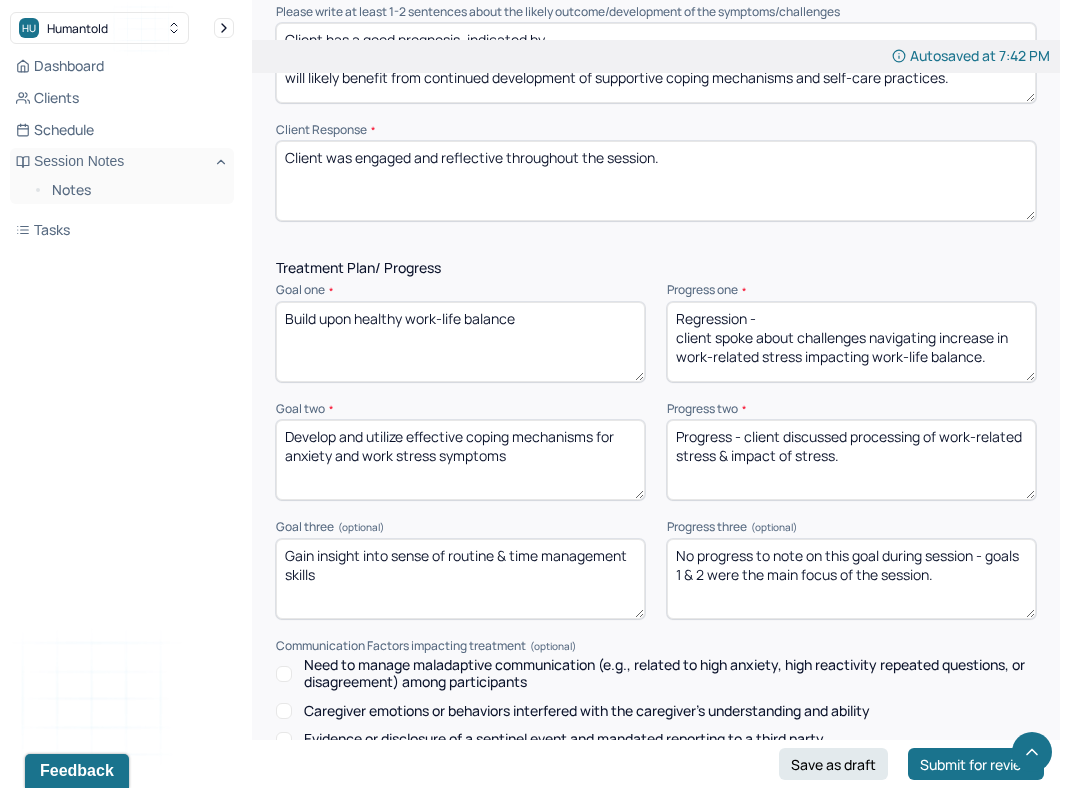 type on "Progress - client discussed processing of work-related stress & impact of stress." 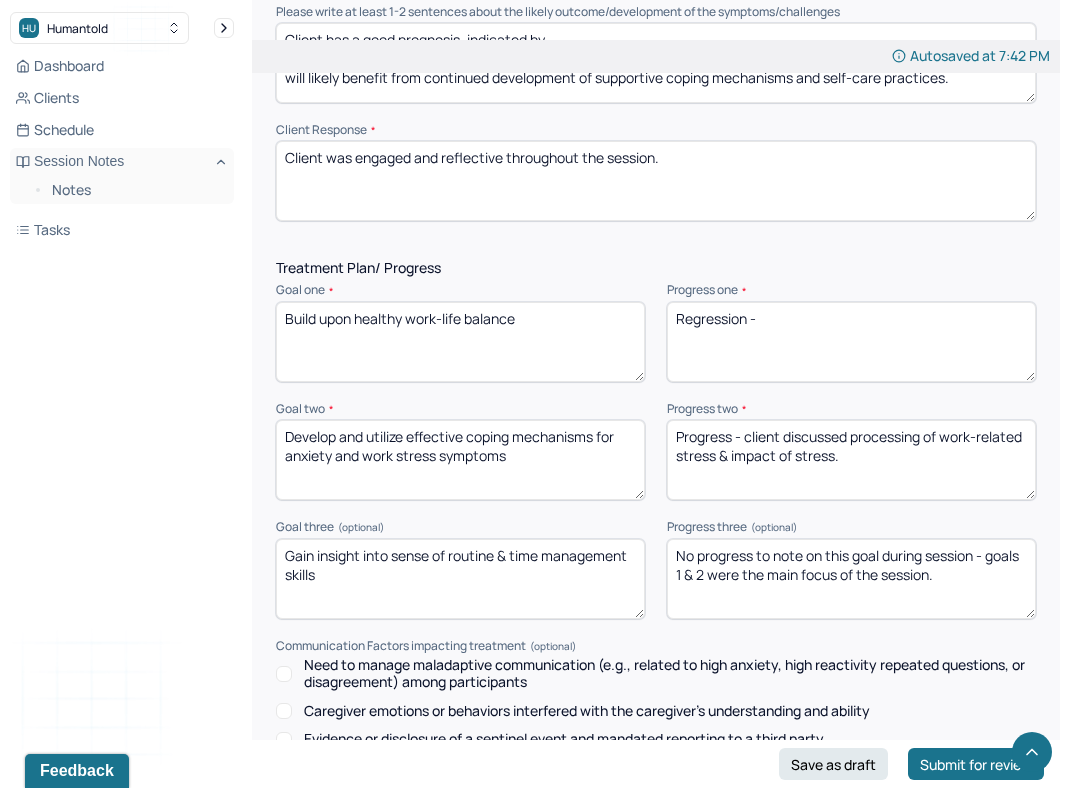 click on "Regression -" at bounding box center [851, 342] 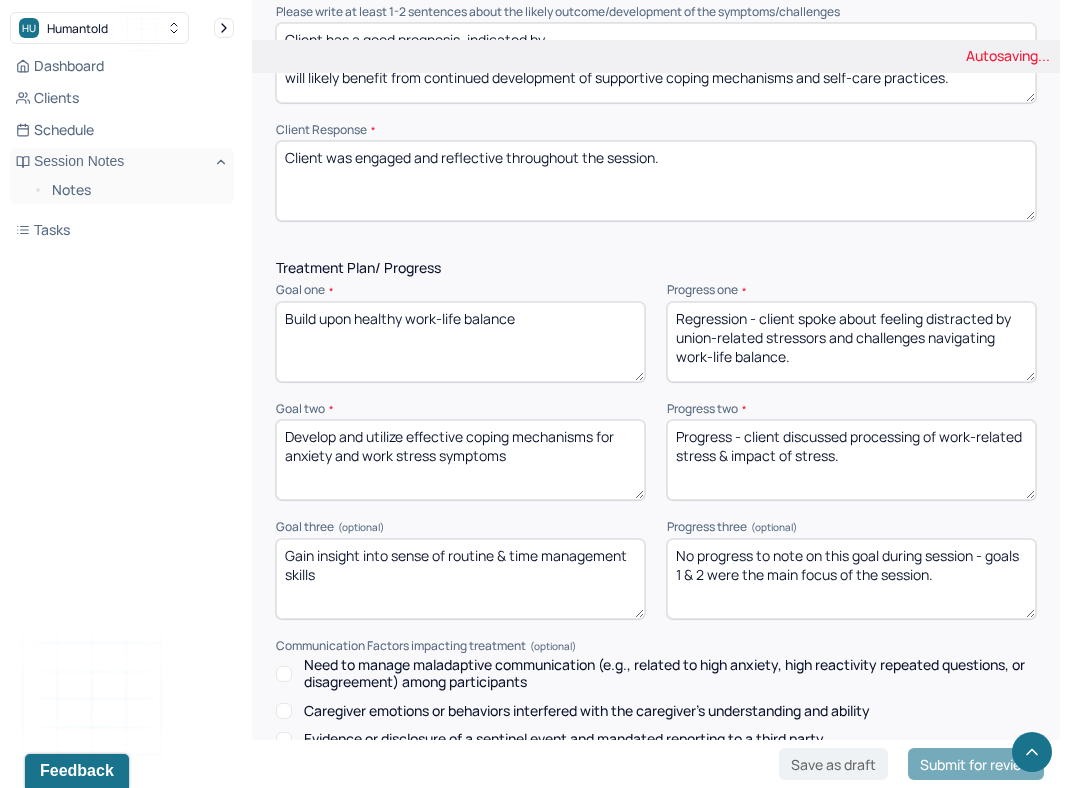 type on "Regression - client spoke about feeling distracted by union-related stressors and challenges navigating work-life balance." 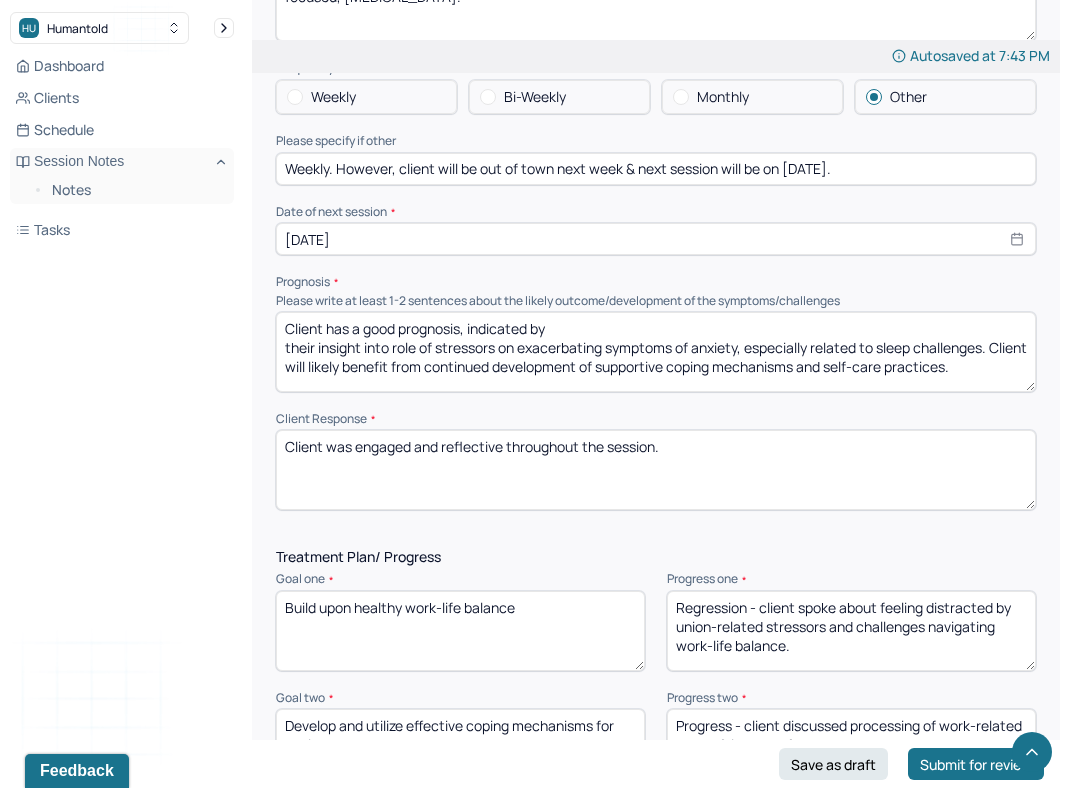 scroll, scrollTop: 2396, scrollLeft: 0, axis: vertical 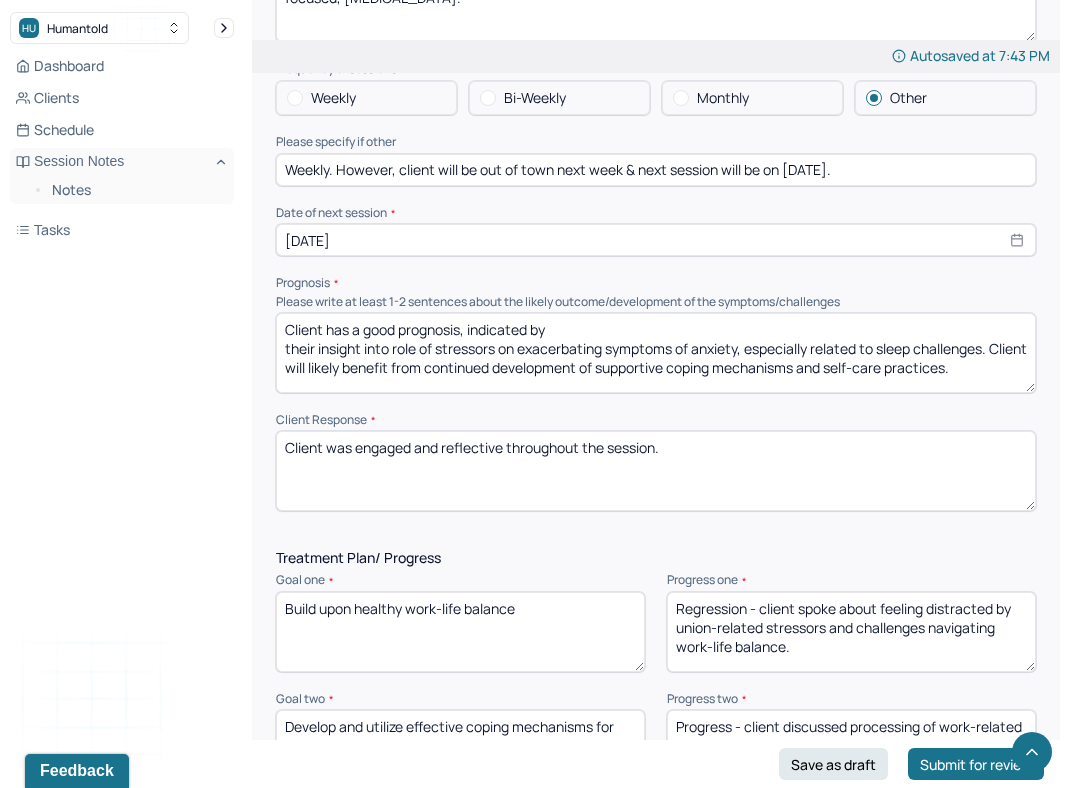 click on "Client has a good prognosis, indicated by
their insight into role of stressors on exacerbating symptoms of anxiety, especially related to sleep challenges. Client will likely benefit from continued development of supportive coping mechanisms and self-care practices." at bounding box center (656, 353) 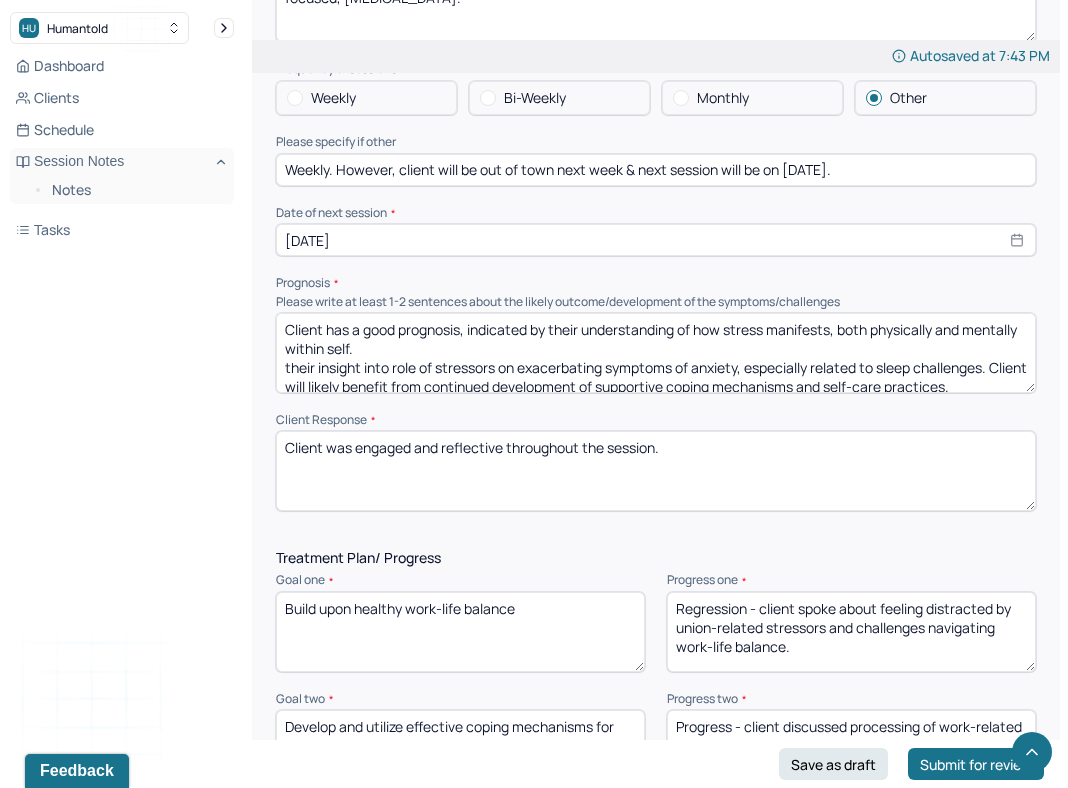 drag, startPoint x: 1009, startPoint y: 354, endPoint x: 1004, endPoint y: 331, distance: 23.537205 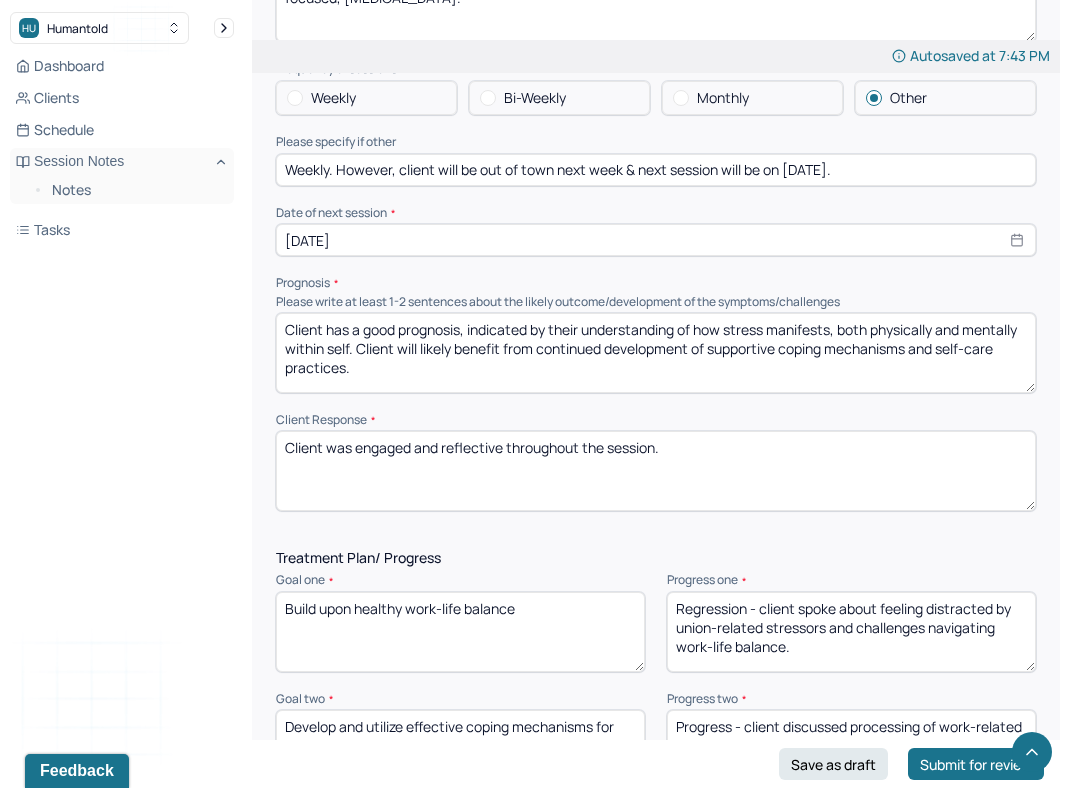 drag, startPoint x: 921, startPoint y: 361, endPoint x: 943, endPoint y: 349, distance: 25.059929 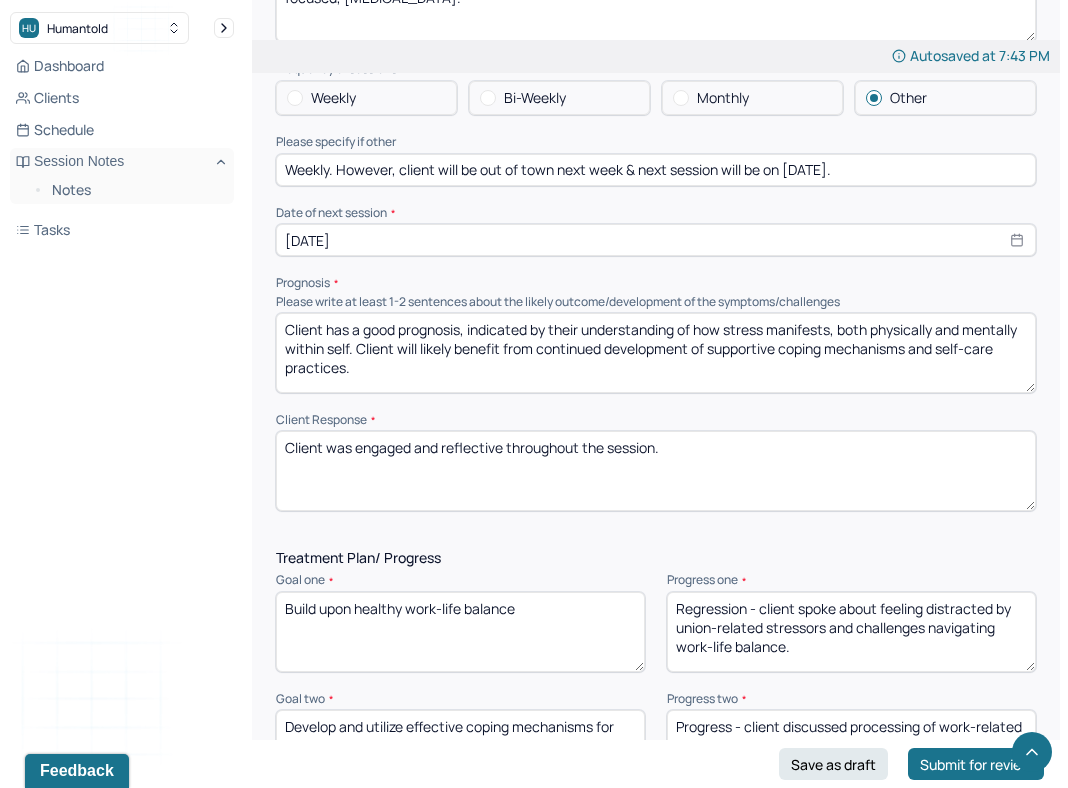 click on "Client has a good prognosis, indicated by their understanding of how stress manifests, both physically and mentally within self. Client will likely benefit from continued development of supportive coping mechanisms and self-care practices." at bounding box center [656, 353] 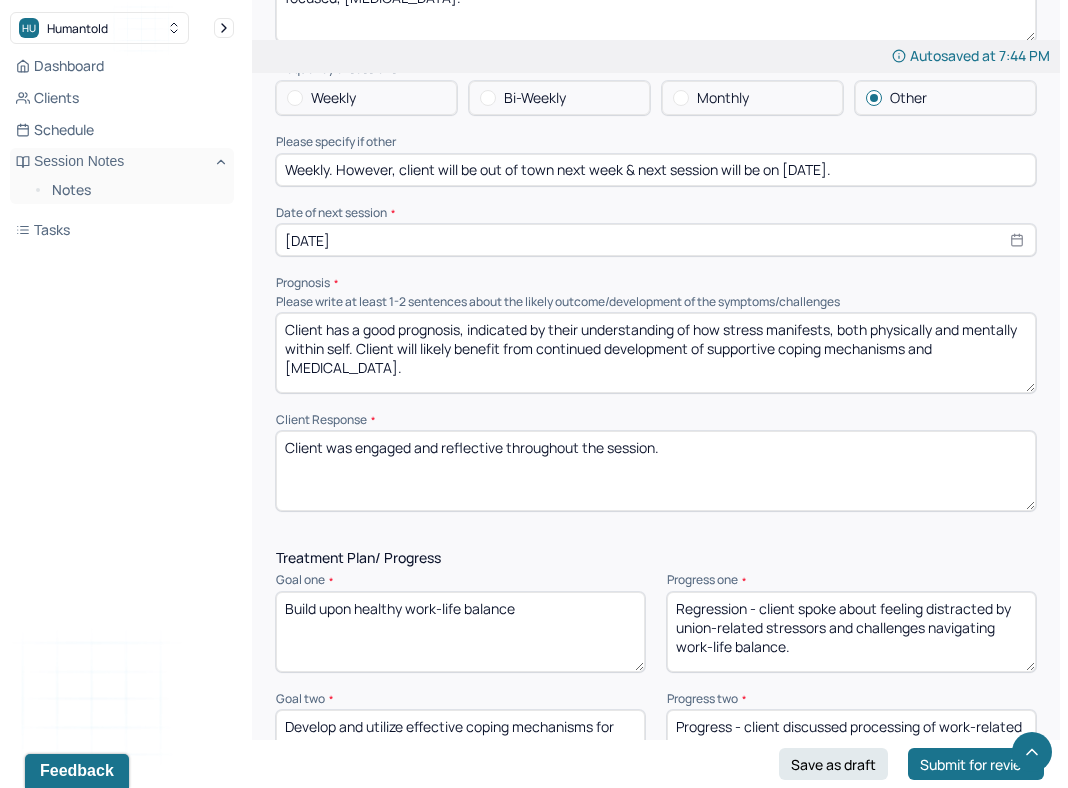 drag, startPoint x: 378, startPoint y: 365, endPoint x: 357, endPoint y: 340, distance: 32.649654 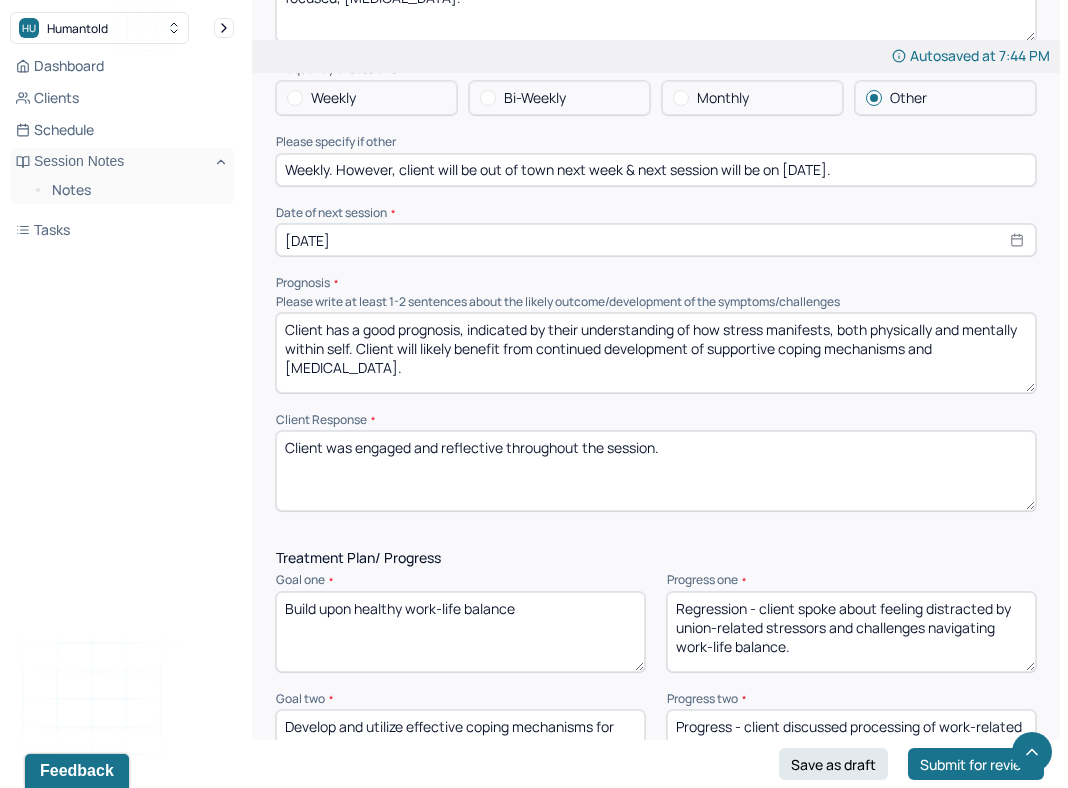 click on "Client has a good prognosis, indicated by their understanding of how stress manifests, both physically and mentally within self. Client will likely benefit from continued development of supportive coping mechanisms and [MEDICAL_DATA]." at bounding box center (656, 353) 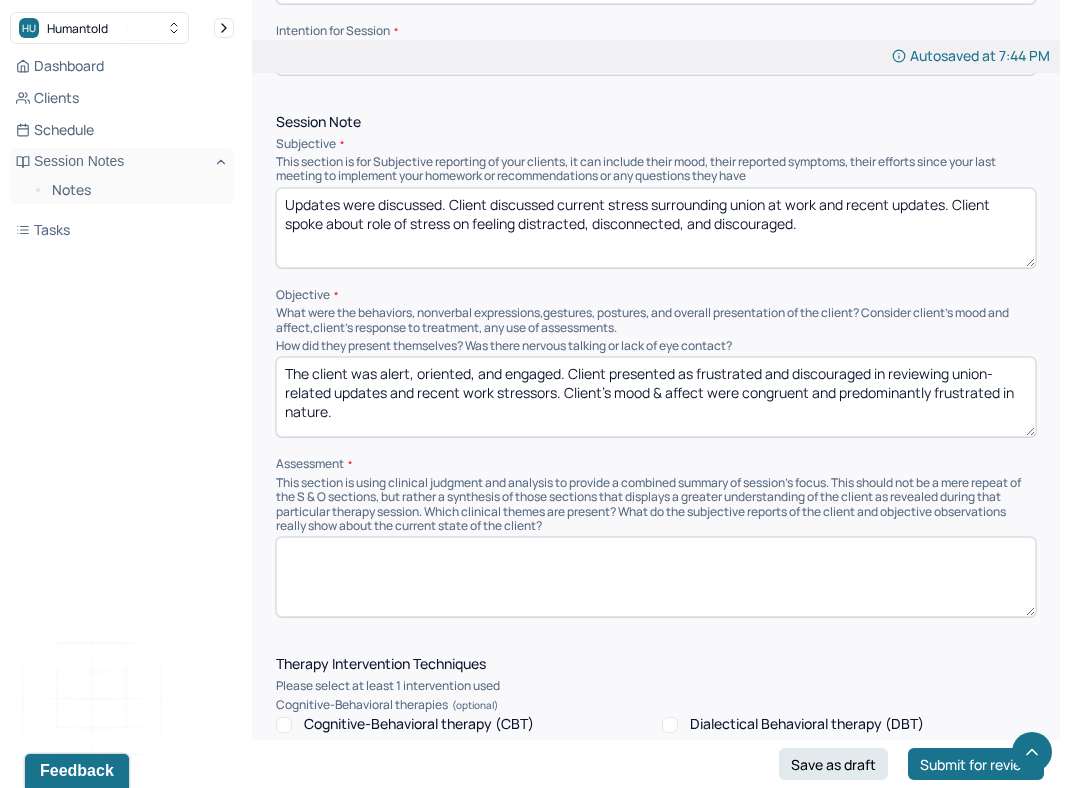 scroll, scrollTop: 1080, scrollLeft: 0, axis: vertical 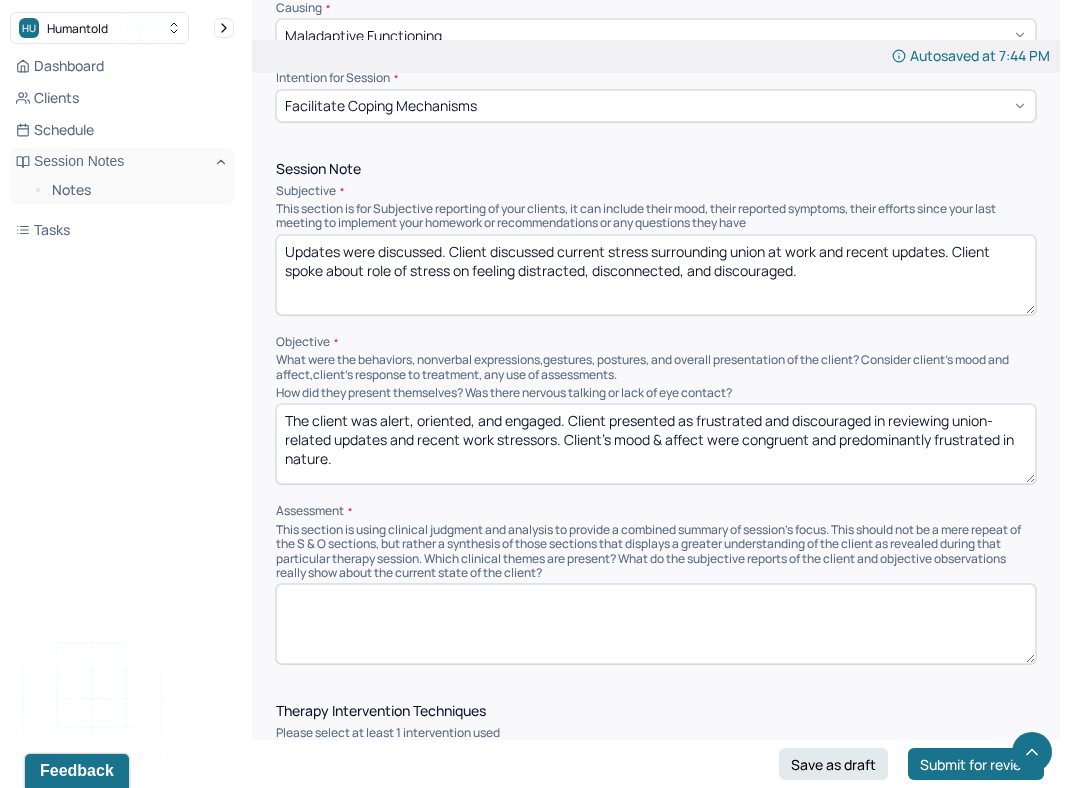 type on "Client has a good prognosis, indicated by their understanding of how stress manifests, both physically and mentally within self. Client will likely benefit from continued development of supportive coping mechanisms and [MEDICAL_DATA]." 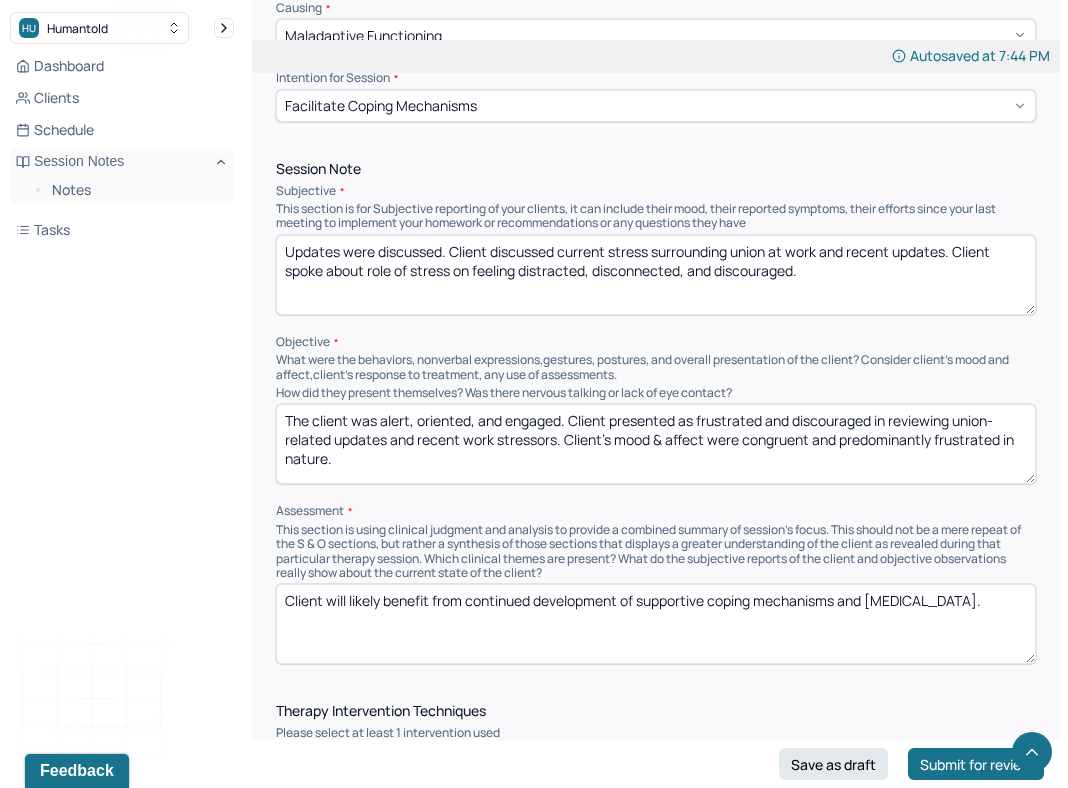 click on "Client will likely benefit from continued development of supportive coping mechanisms and [MEDICAL_DATA]." at bounding box center [656, 624] 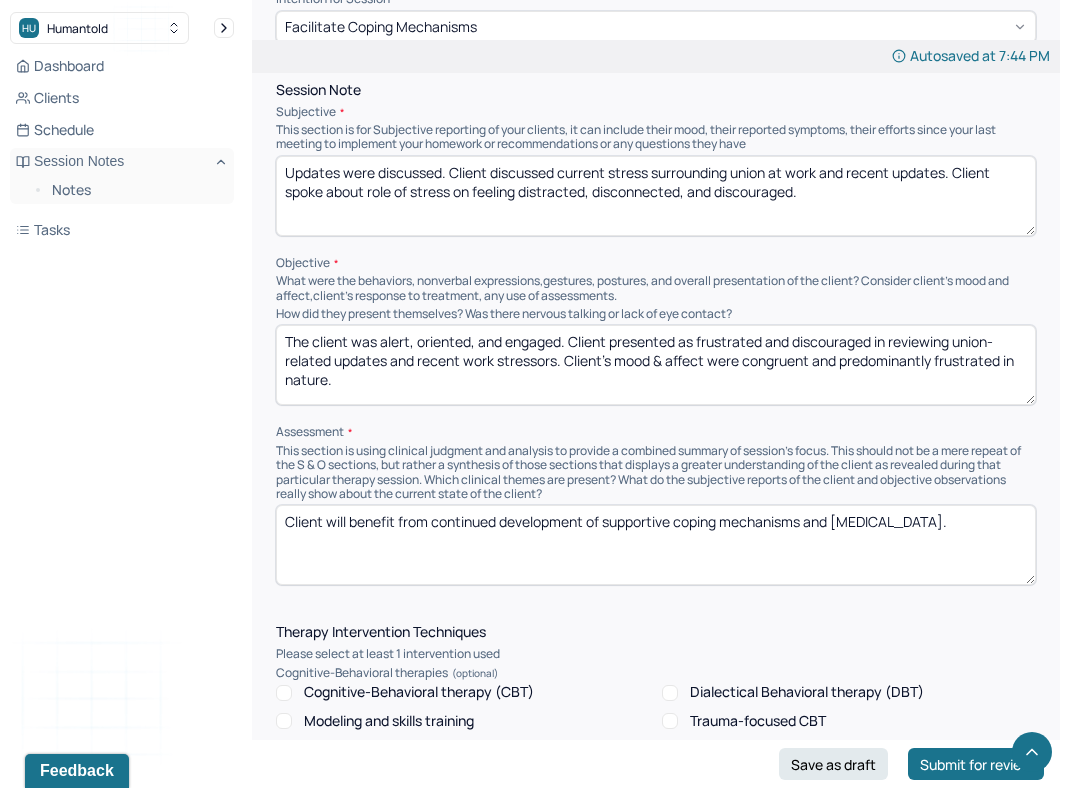 scroll, scrollTop: 1167, scrollLeft: 0, axis: vertical 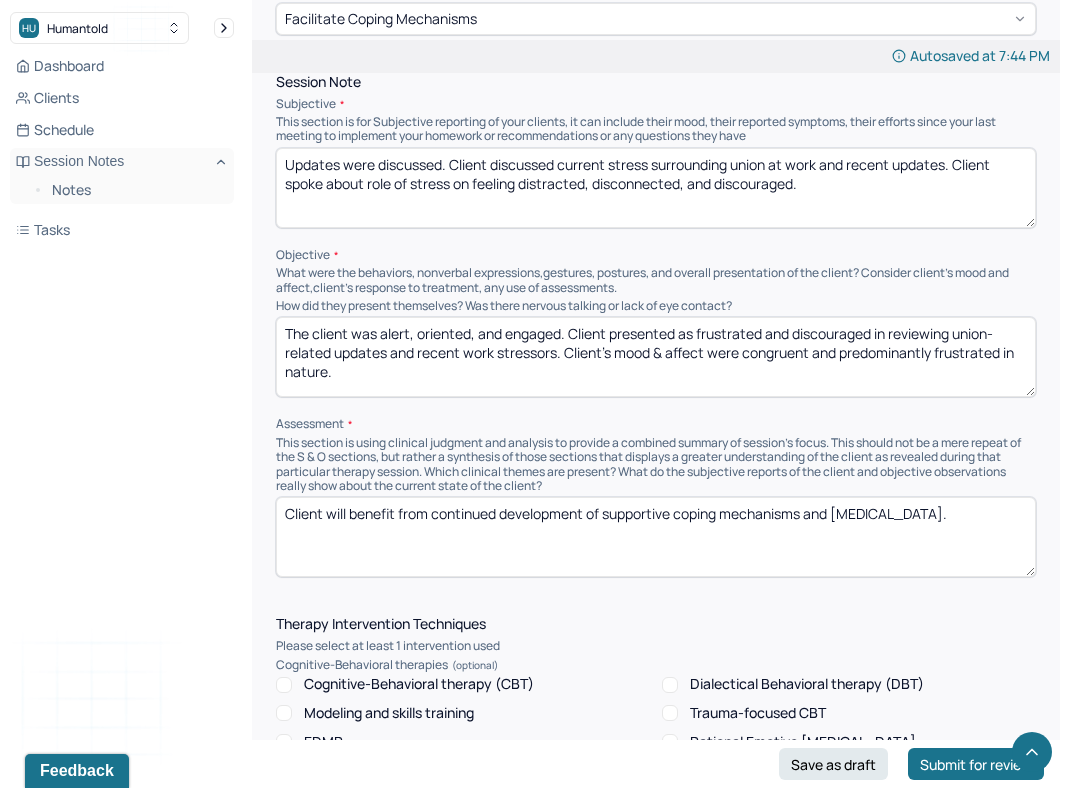 click on "Client will likely benefit from continued development of supportive coping mechanisms and [MEDICAL_DATA]." at bounding box center (656, 537) 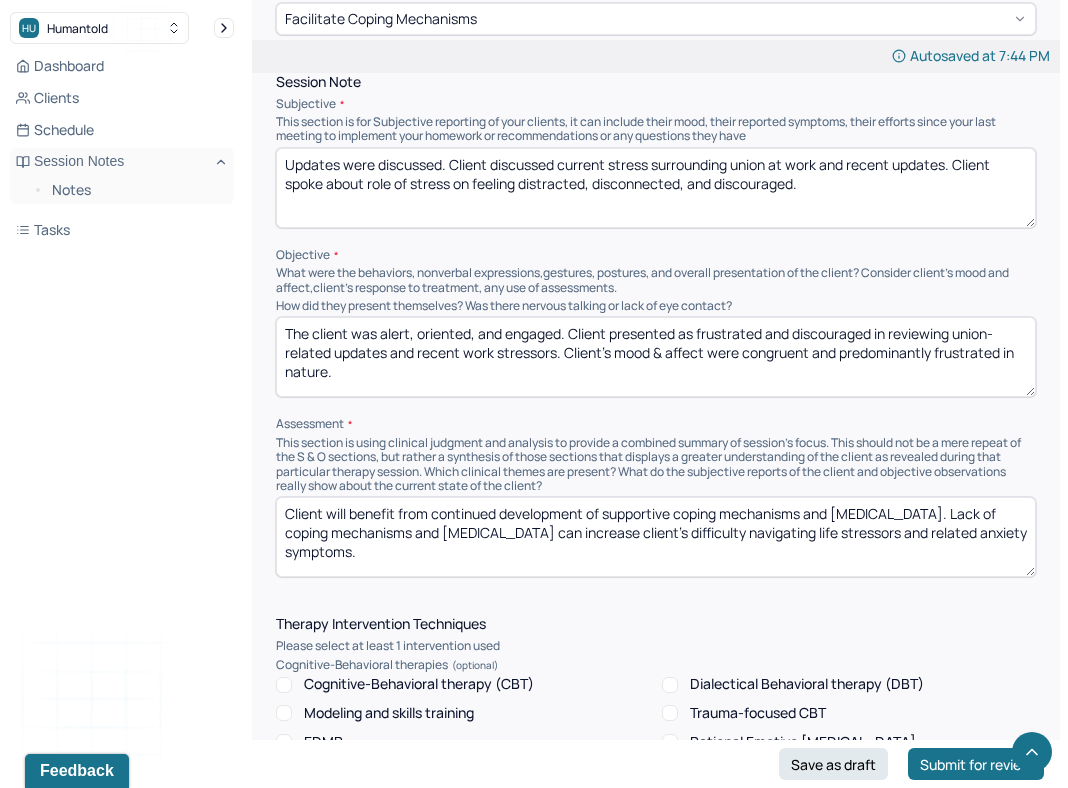 click on "This section is using clinical judgment and analysis to provide a combined summary of session's focus. This should not be a mere repeat of the S & O sections, but rather a synthesis of those sections that displays a greater understanding of the client as revealed during that particular therapy session. Which clinical themes are present? What do the subjective reports of the client and objective observations really show about the current state of the client?" at bounding box center (656, 465) 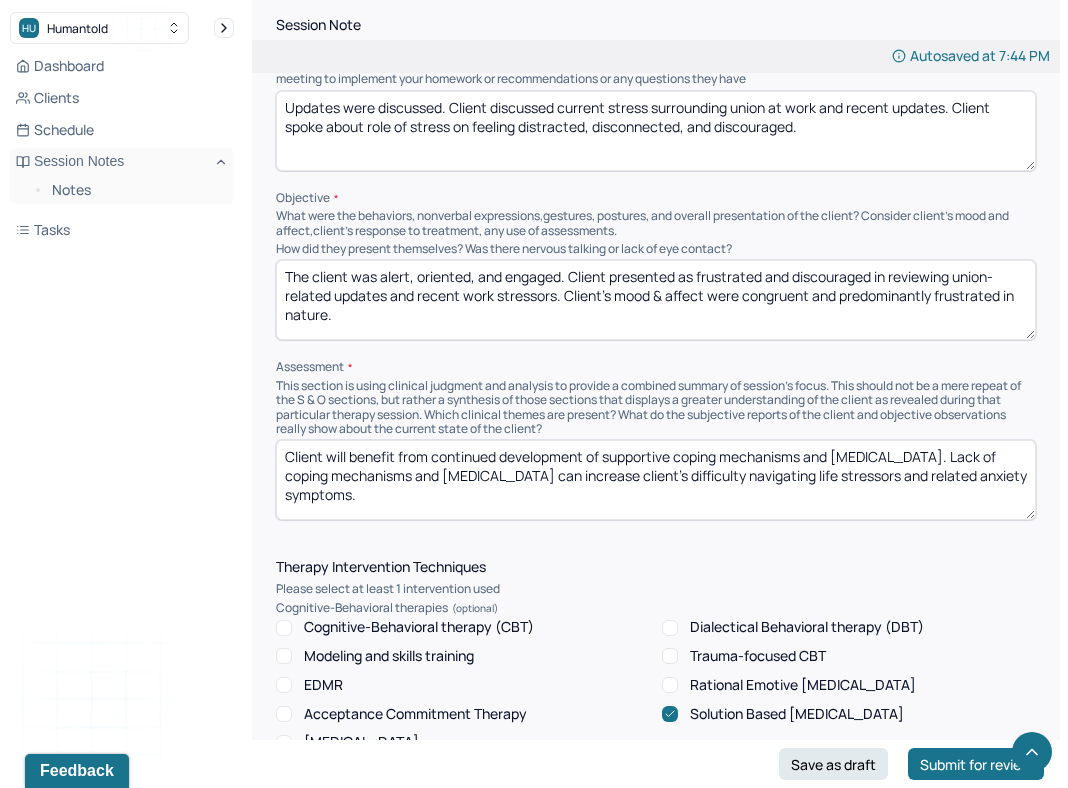 scroll, scrollTop: 1230, scrollLeft: 0, axis: vertical 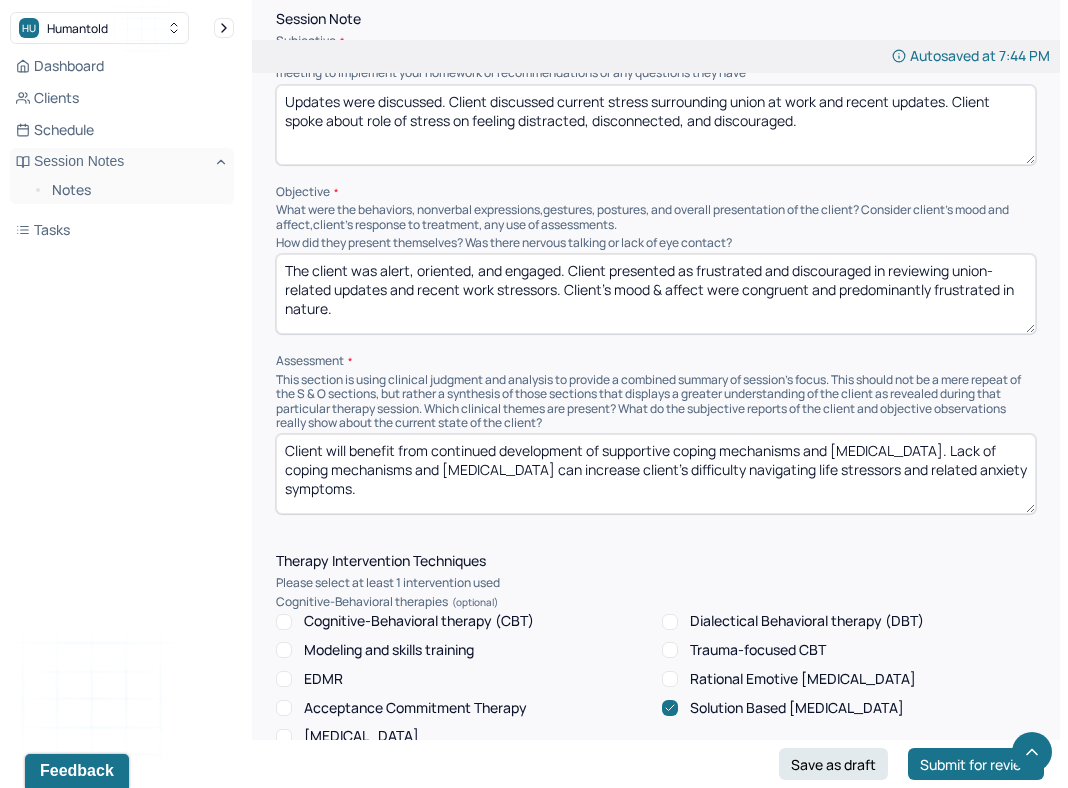 click on "Client will benefit from continued development of supportive coping mechanisms and [MEDICAL_DATA]. Lack of coping mechanisms and [MEDICAL_DATA] can increase client's difficulty navigating life stressors and related anxiety symptoms." at bounding box center [656, 474] 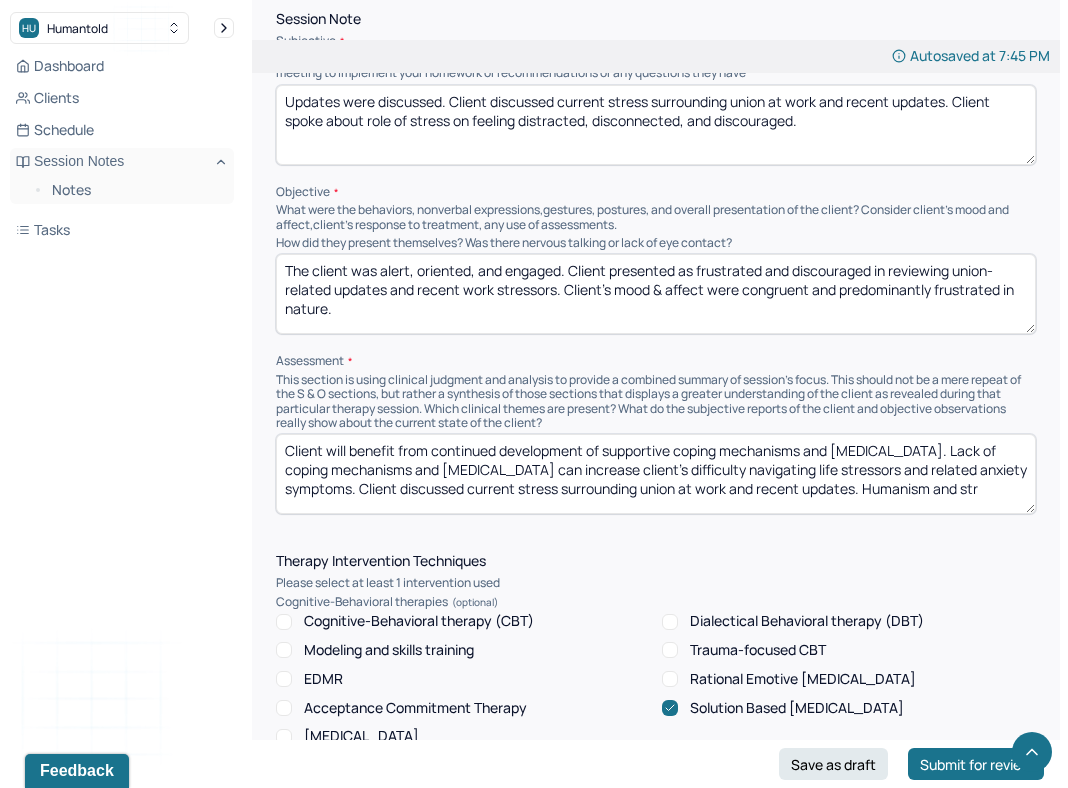scroll, scrollTop: 3, scrollLeft: 0, axis: vertical 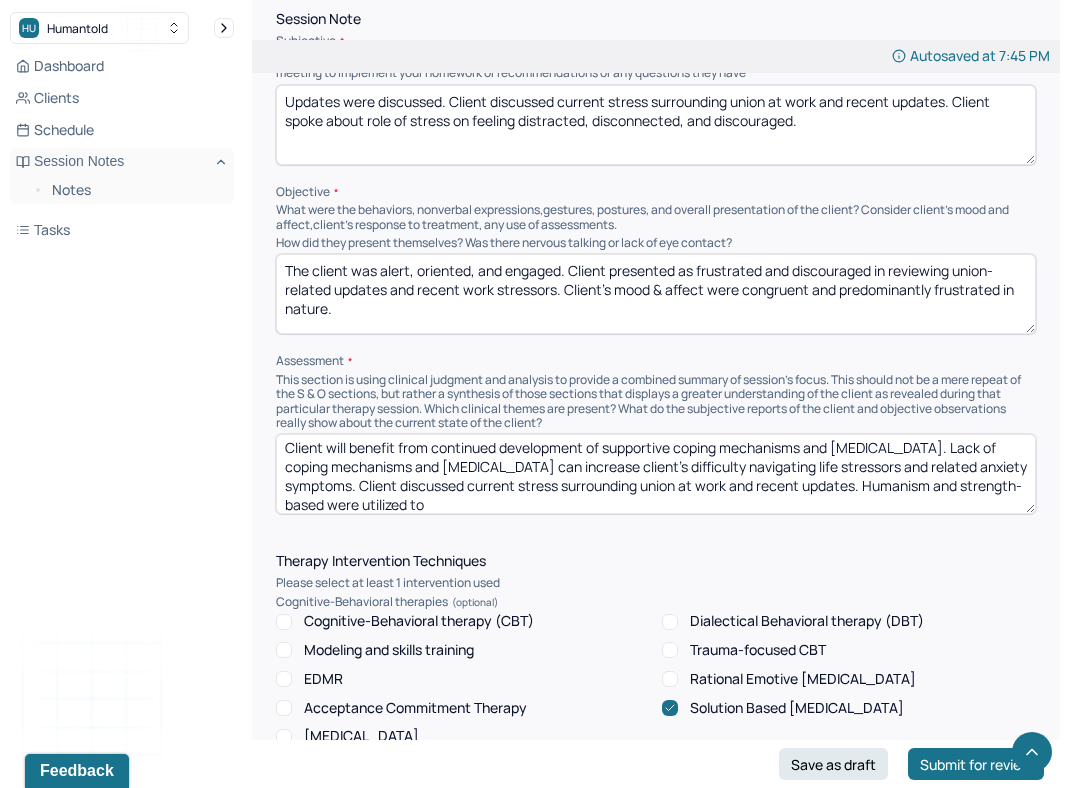 click on "Client will benefit from continued development of supportive coping mechanisms and [MEDICAL_DATA]. Lack of coping mechanisms and [MEDICAL_DATA] can increase client's difficulty navigating life stressors and related anxiety symptoms. Client discussed current stress surrounding union at work and recent updates. Humanism and strength-based were utilized to" at bounding box center (656, 474) 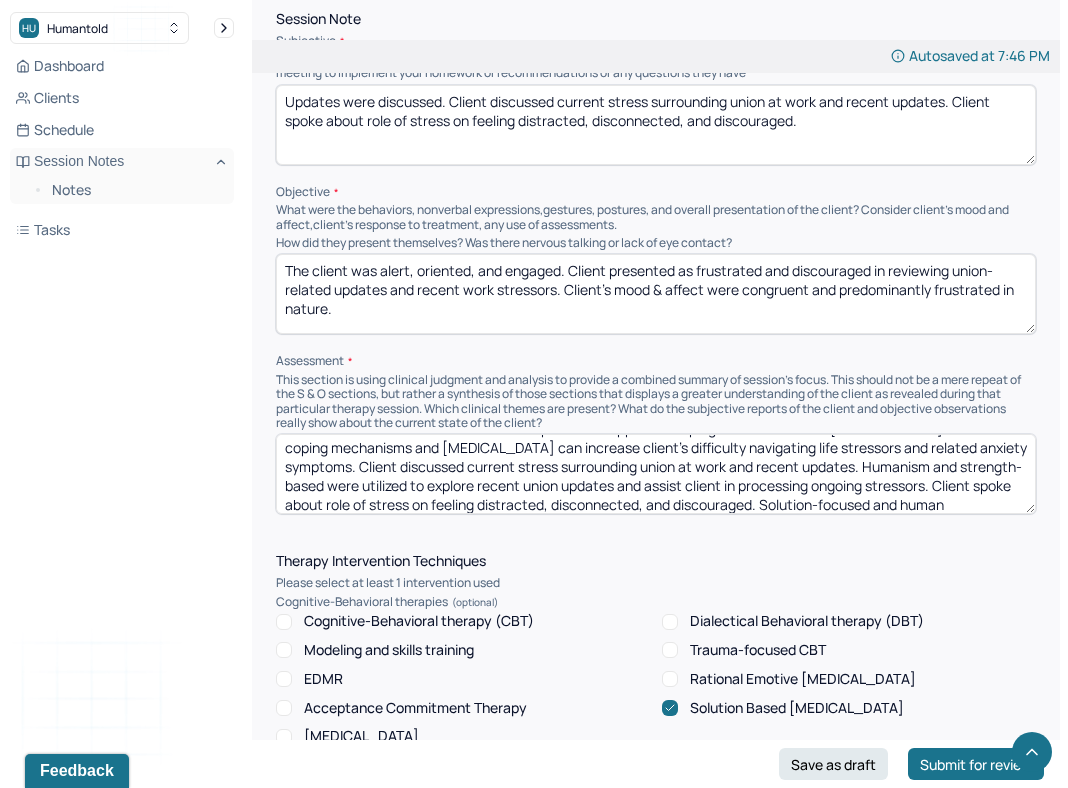 scroll, scrollTop: 41, scrollLeft: 0, axis: vertical 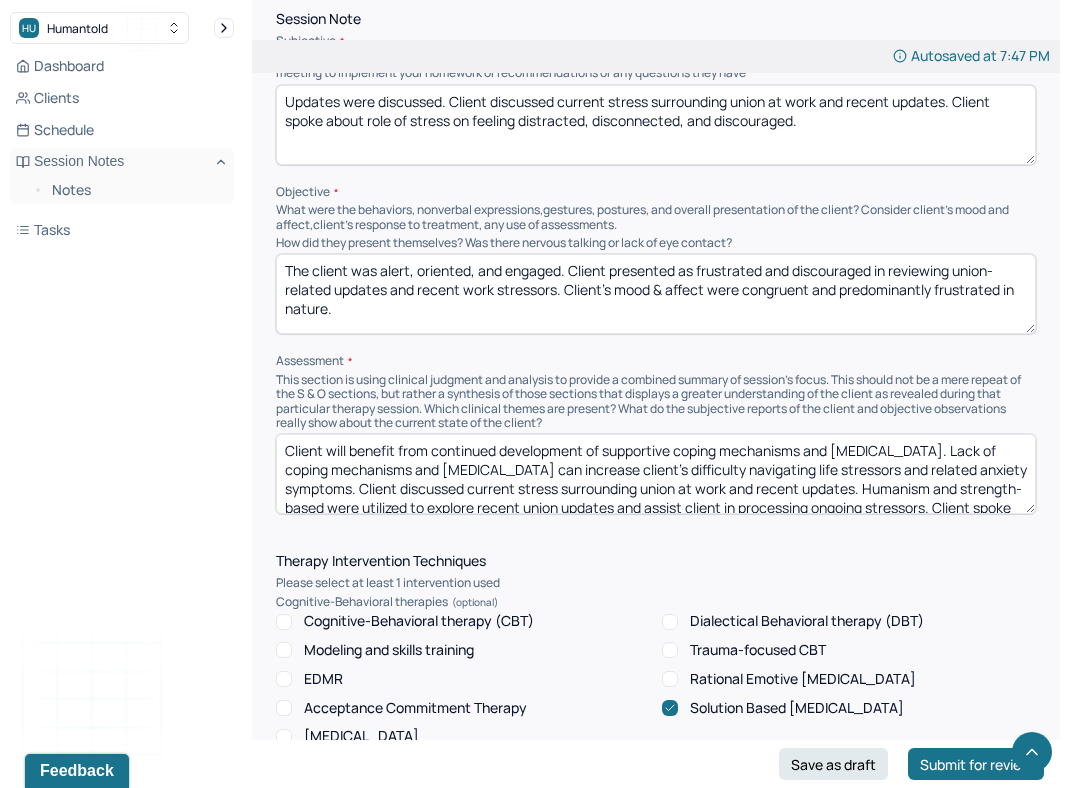 type on "Client will benefit from continued development of supportive coping mechanisms and [MEDICAL_DATA]. Lack of coping mechanisms and [MEDICAL_DATA] can increase client's difficulty navigating life stressors and related anxiety symptoms. Client discussed current stress surrounding union at work and recent updates. Humanism and strength-based were utilized to explore recent union updates and assist client in processing ongoing stressors. Client spoke about role of stress on feeling distracted, disconnected, and discouraged. Solution-focused and humanism were utilized to discuss themes including [MEDICAL_DATA], self-care, and processing of emotions." 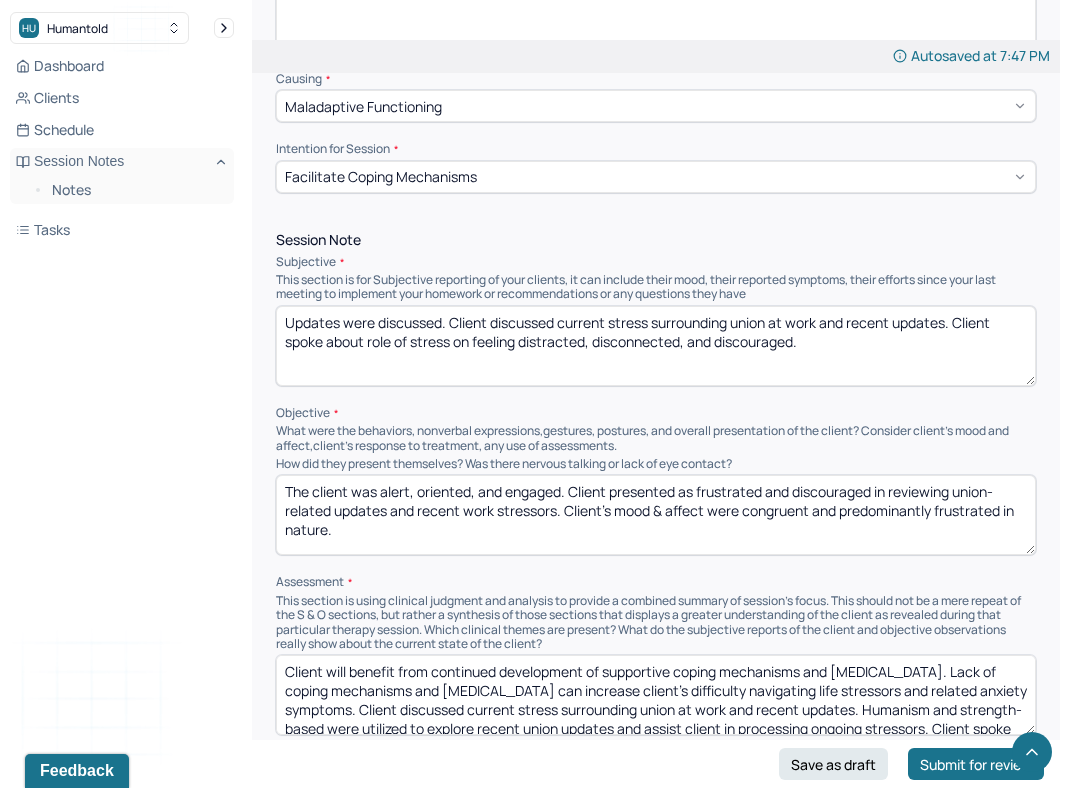 scroll, scrollTop: 1008, scrollLeft: 0, axis: vertical 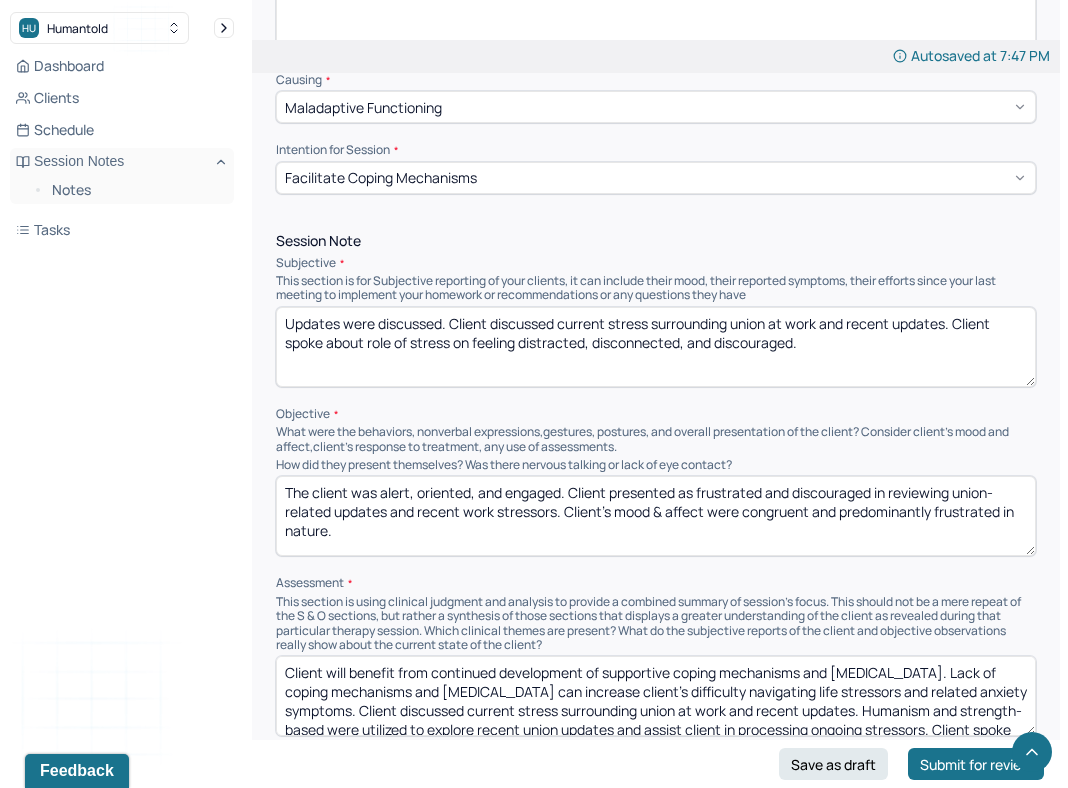 click on "Session Note Subjective This section is for Subjective reporting of your clients, it can include their mood, their reported symptoms, their efforts since your last meeting to implement your homework or recommendations or any questions they have Updates were discussed. Client discussed current stress surrounding union at work and recent updates. Client spoke about role of stress on feeling distracted, disconnected, and discouraged.  Objective What were the behaviors, nonverbal expressions,gestures, postures, and overall presentation of the client? Consider client's mood and affect,client's response to treatment, any use of assessments. How did they present themselves? Was there nervous talking or lack of eye contact? The client was alert, oriented, and engaged. Client presented as frustrated and discouraged in reviewing union-related updates and recent work stressors. Client's mood & affect were congruent and predominantly frustrated in nature. Assessment" at bounding box center (656, 485) 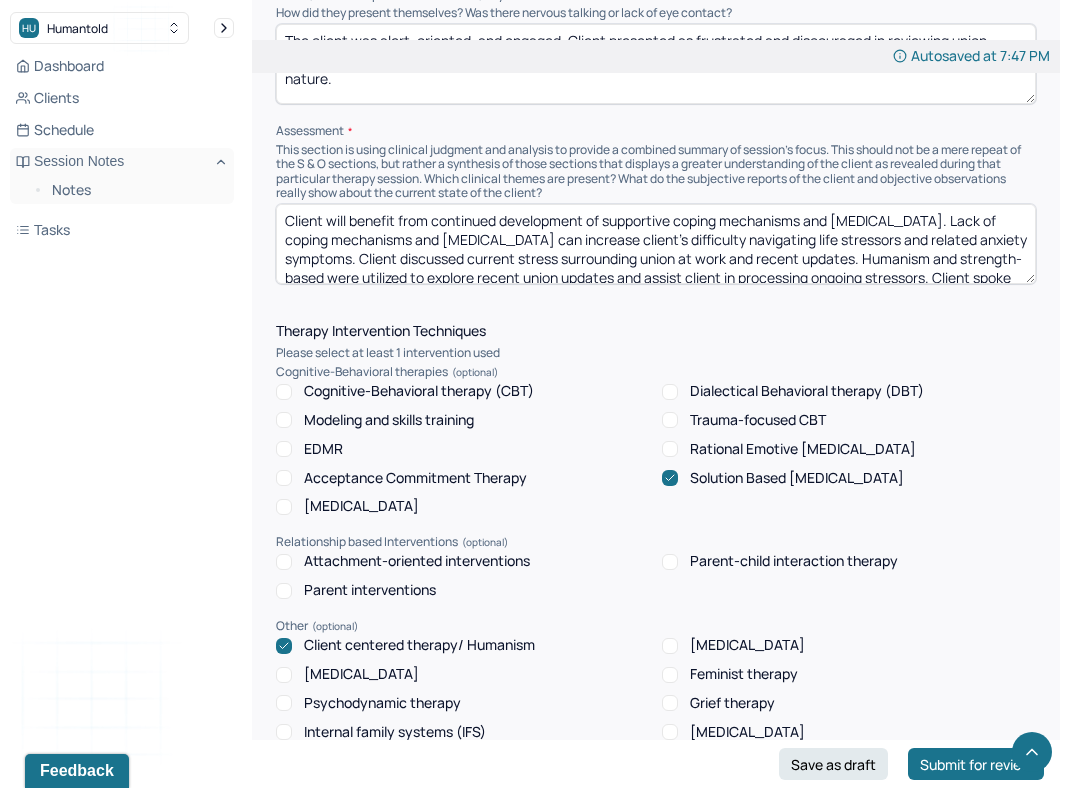 scroll, scrollTop: 1454, scrollLeft: 0, axis: vertical 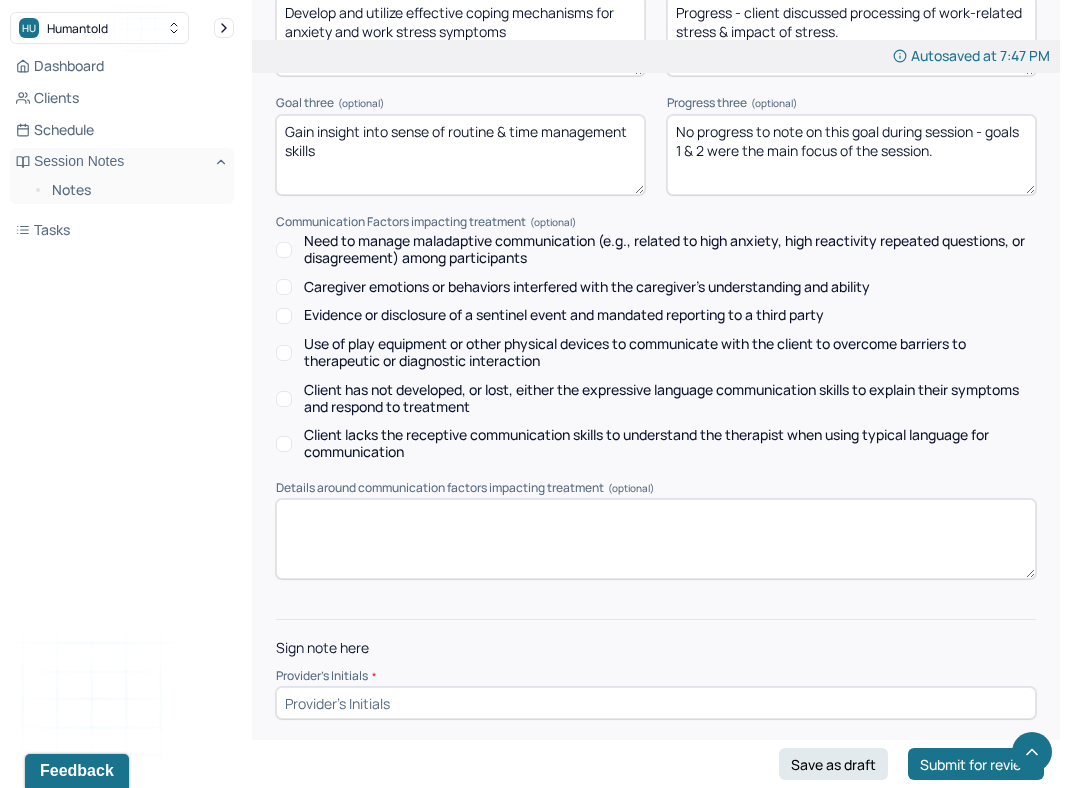 click at bounding box center (656, 703) 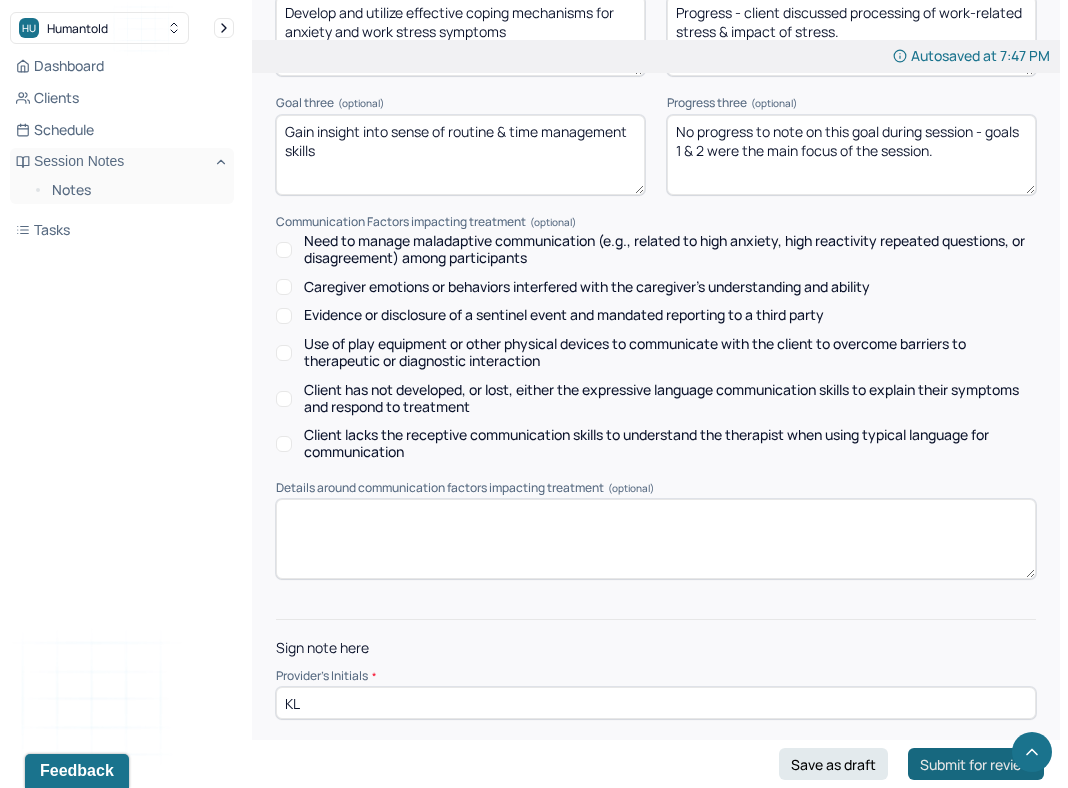 type on "KL" 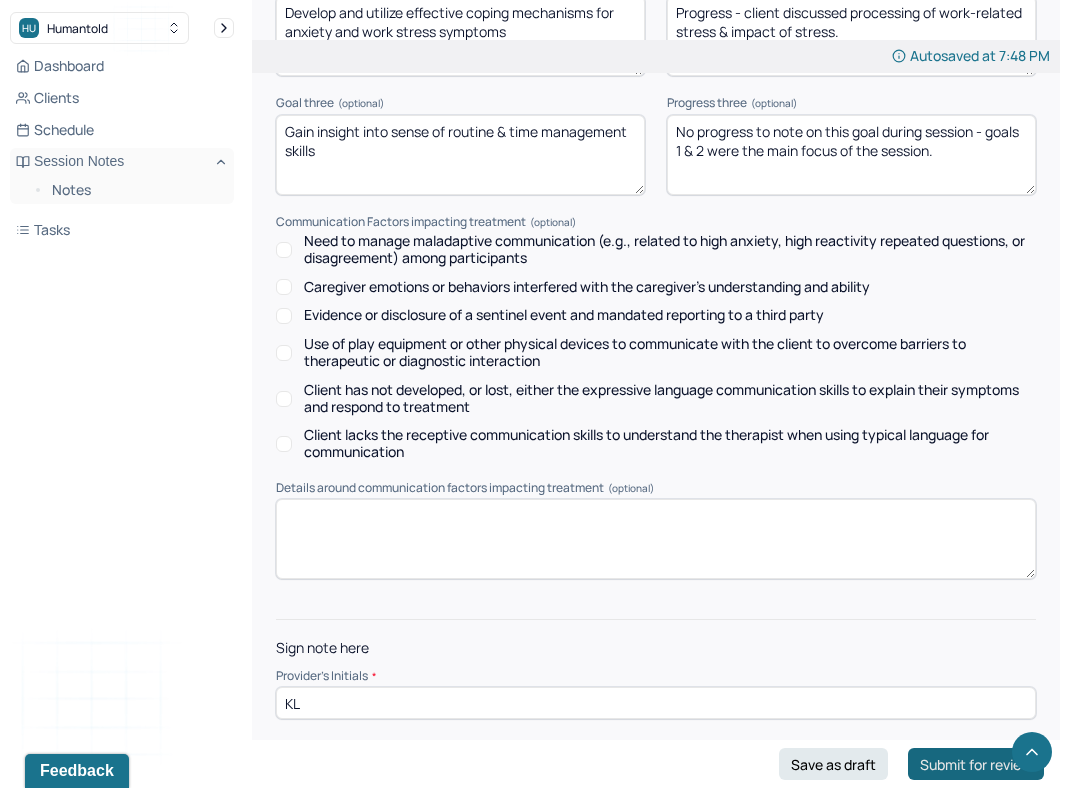 click on "Submit for review" at bounding box center [976, 764] 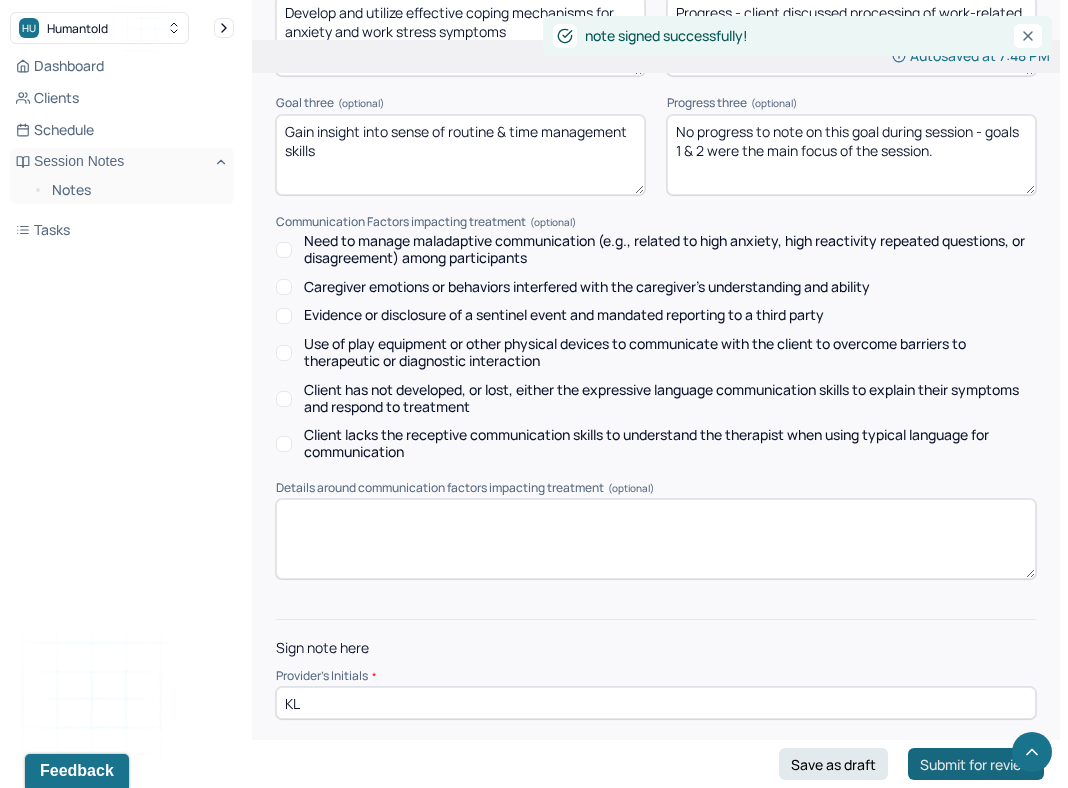 scroll, scrollTop: 0, scrollLeft: 0, axis: both 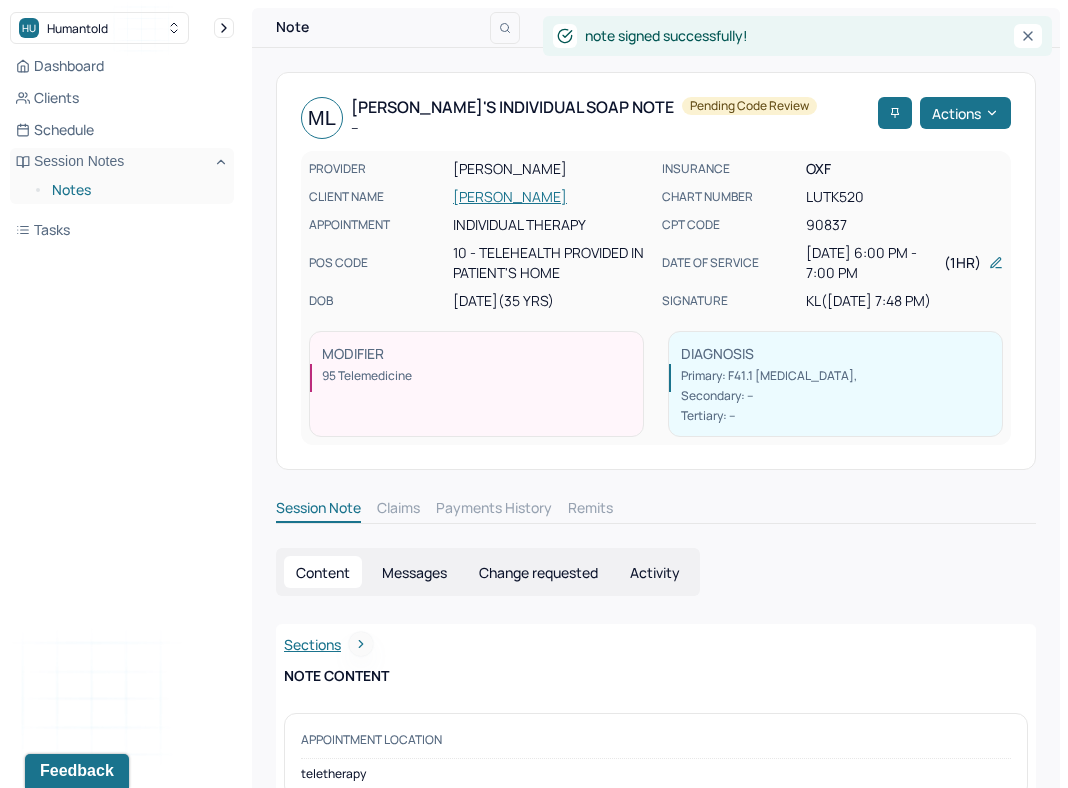 click on "Notes" at bounding box center (135, 190) 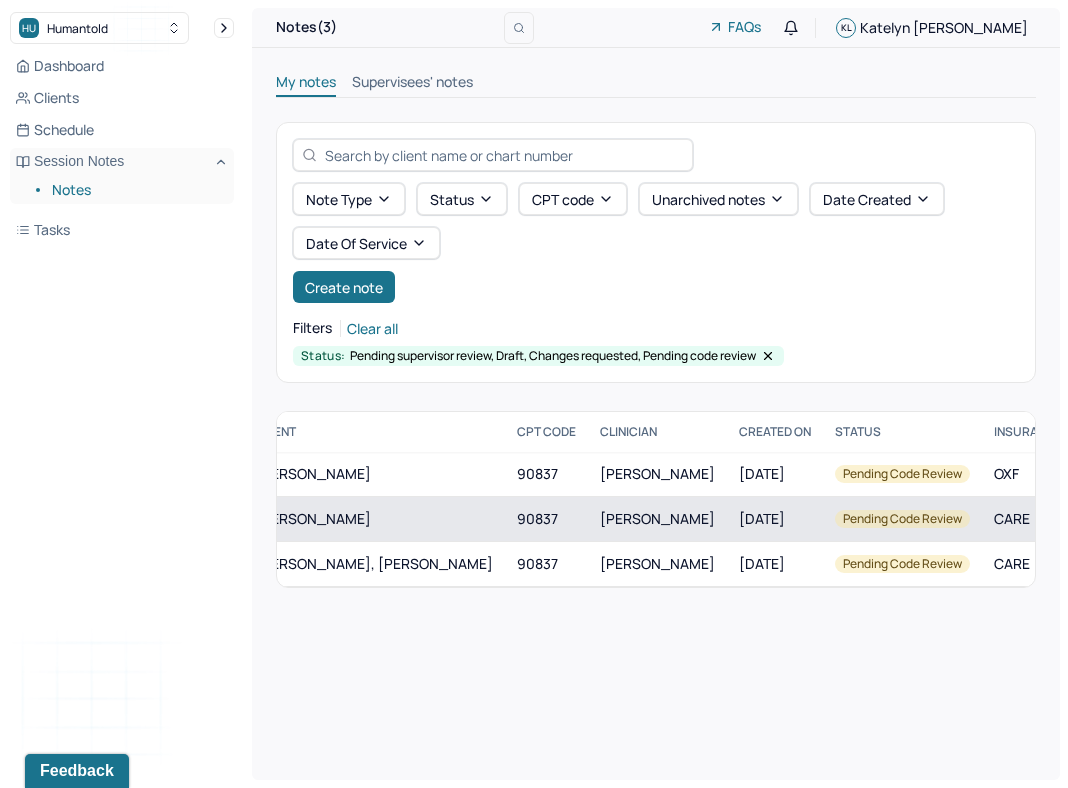 scroll, scrollTop: 0, scrollLeft: 0, axis: both 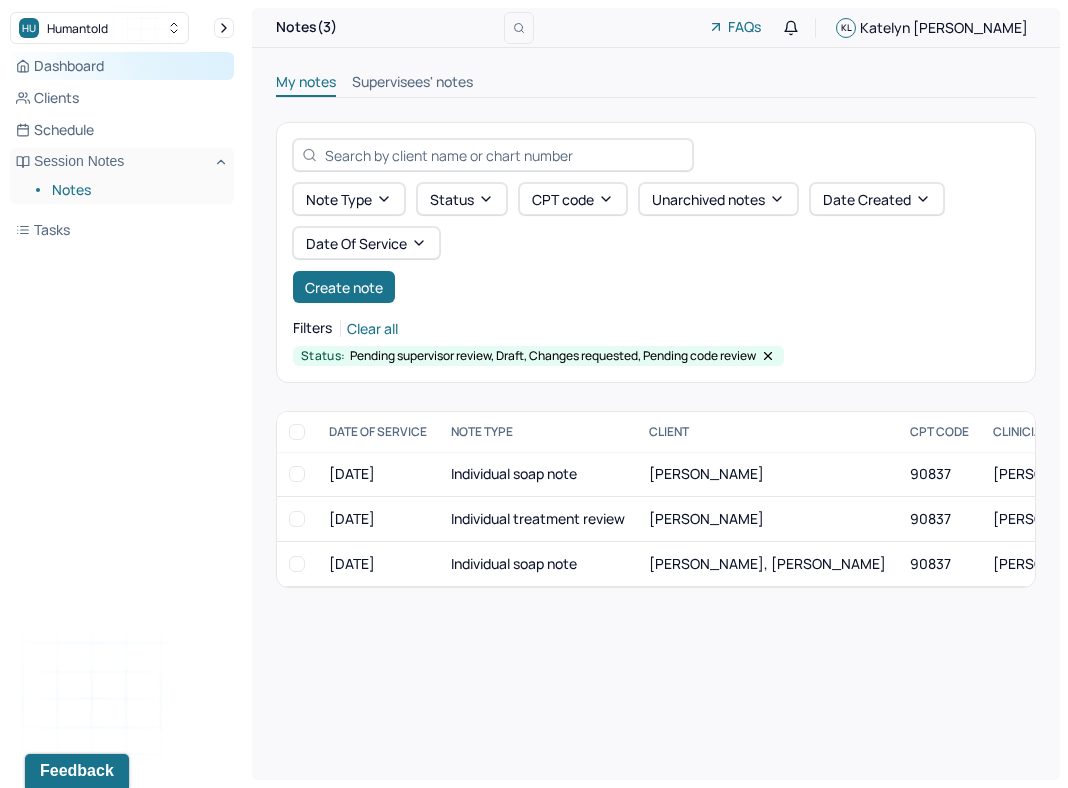 click on "Dashboard" at bounding box center (122, 66) 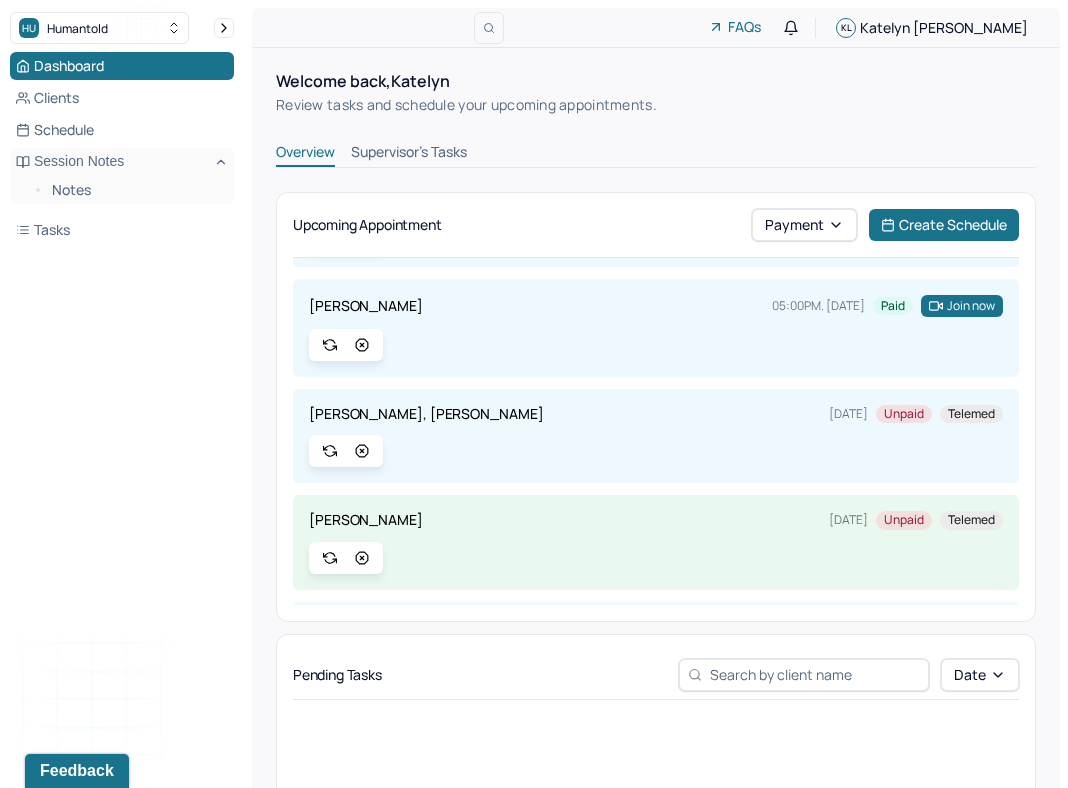 scroll, scrollTop: 313, scrollLeft: 0, axis: vertical 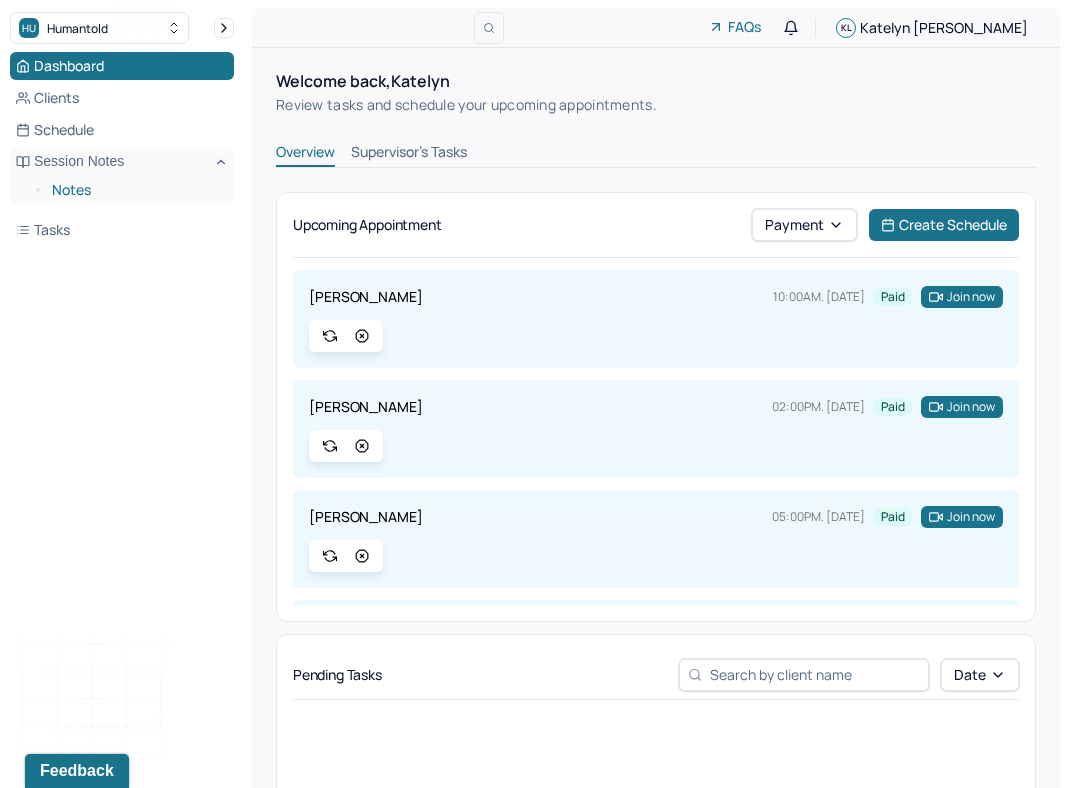 click on "Notes" at bounding box center [135, 190] 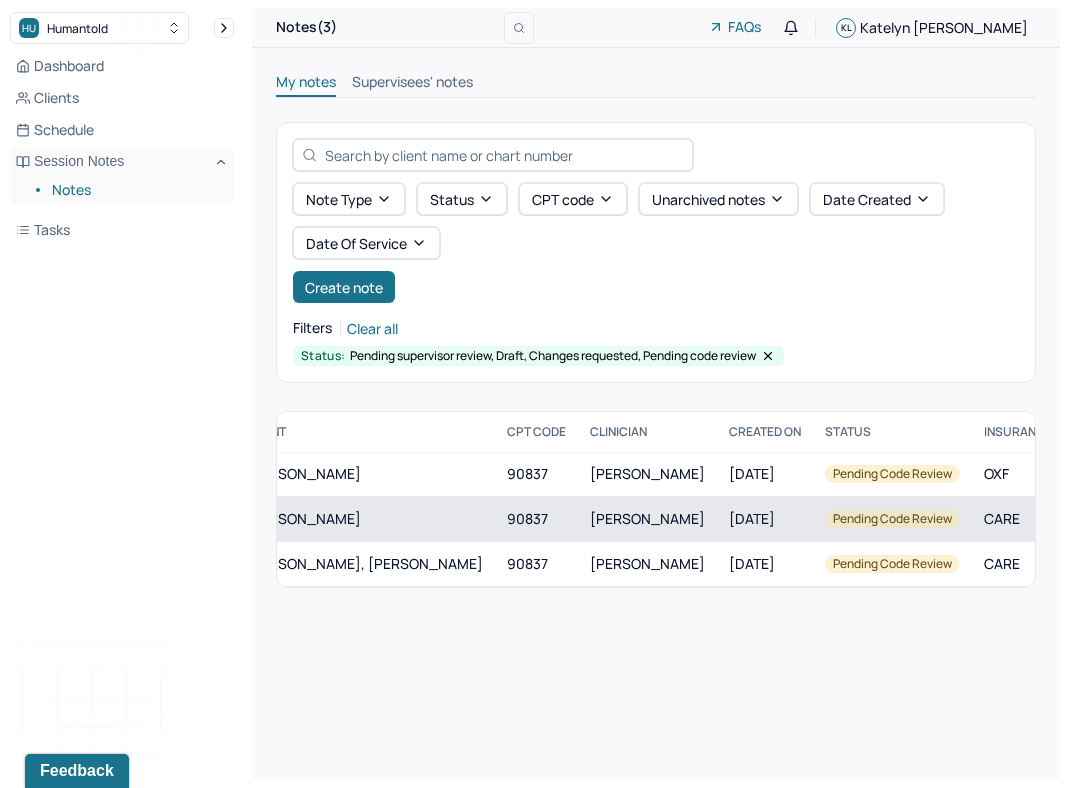 scroll, scrollTop: 0, scrollLeft: 0, axis: both 